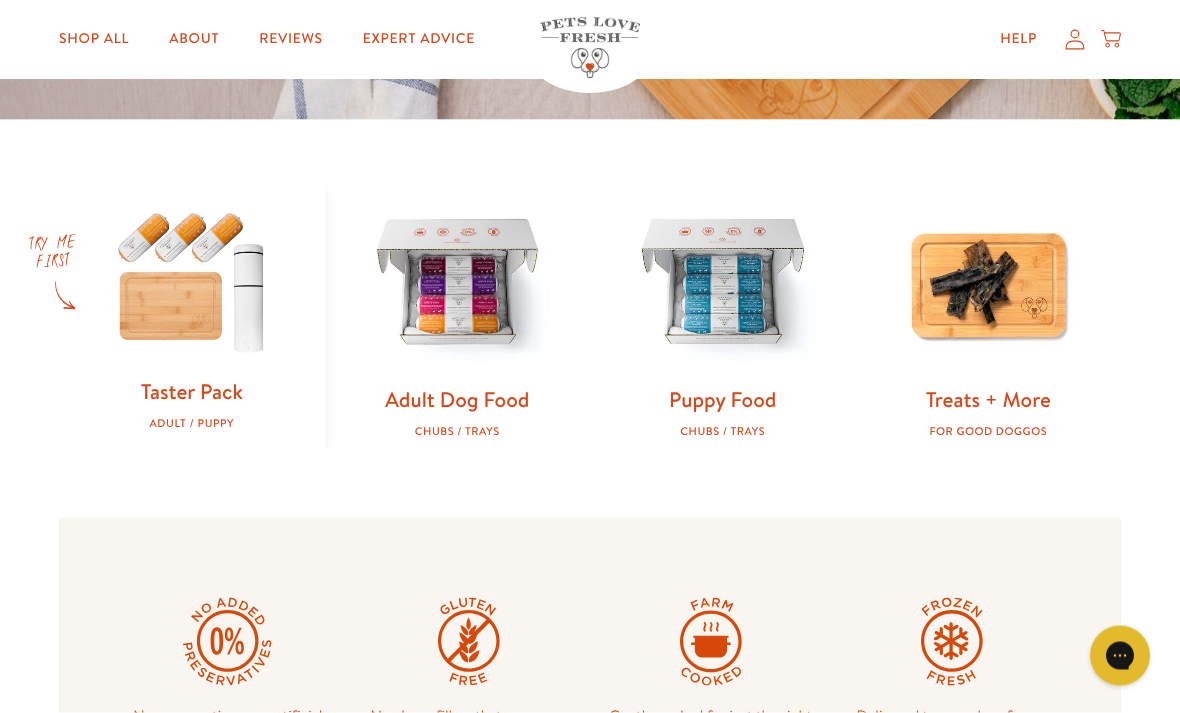 scroll, scrollTop: 540, scrollLeft: 0, axis: vertical 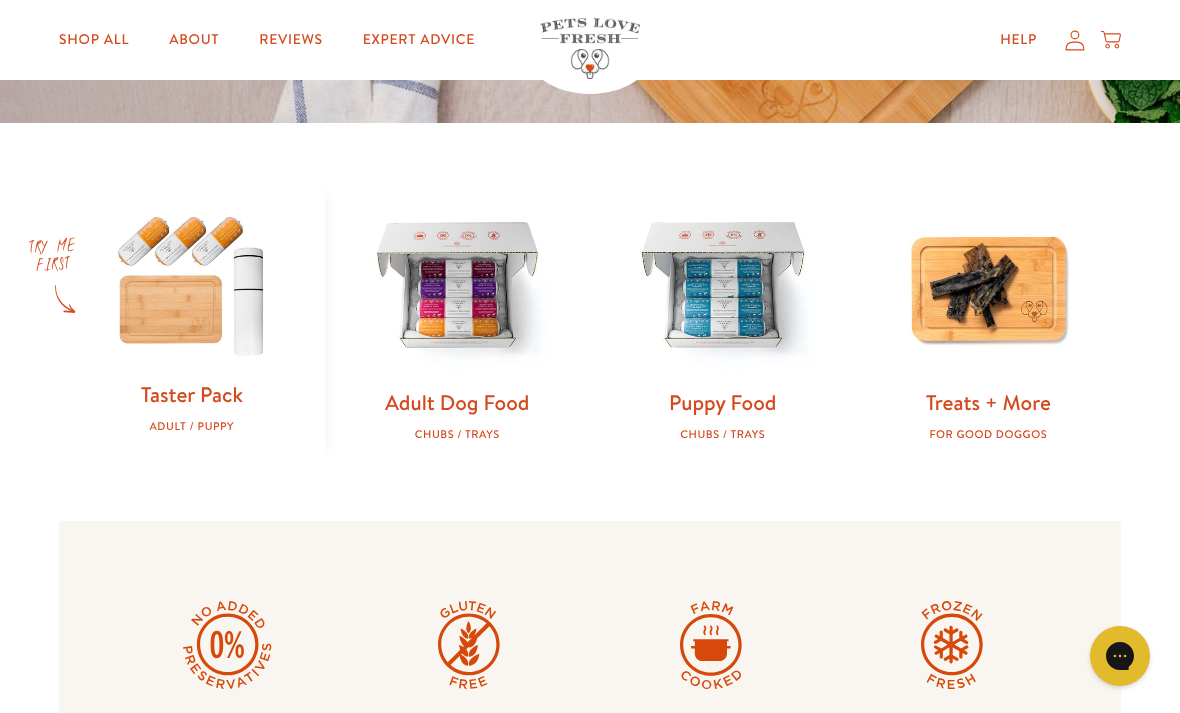 click at bounding box center (192, 283) 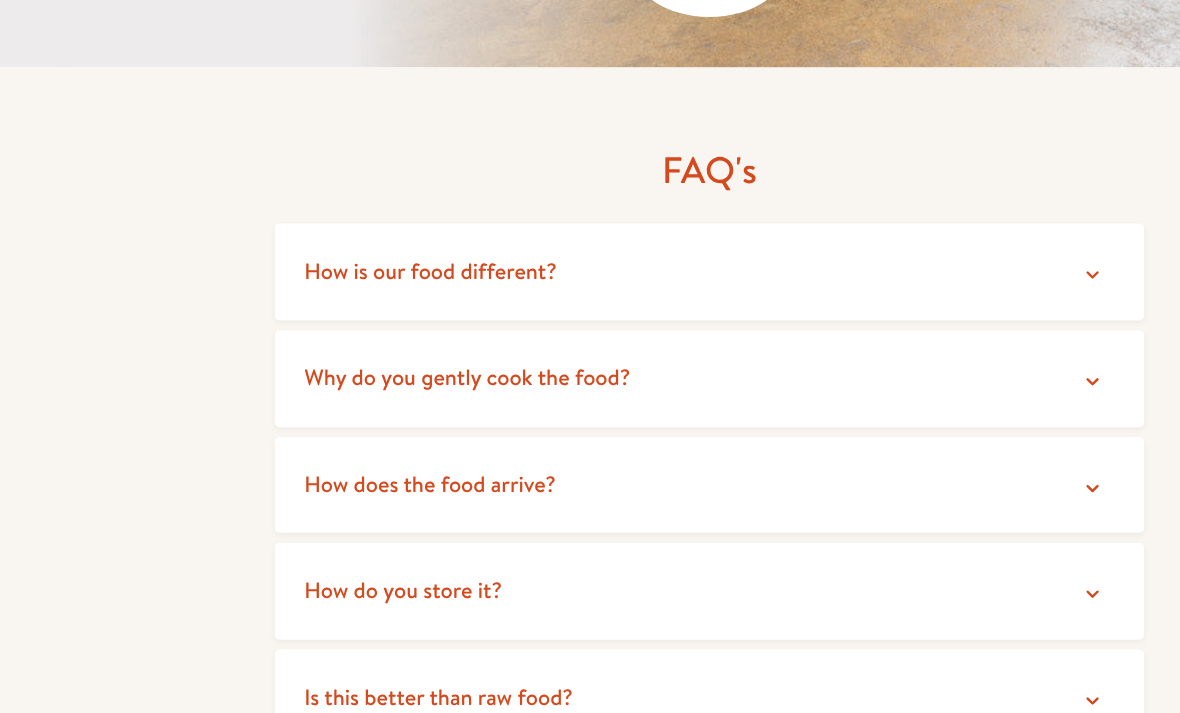 scroll, scrollTop: 3401, scrollLeft: 0, axis: vertical 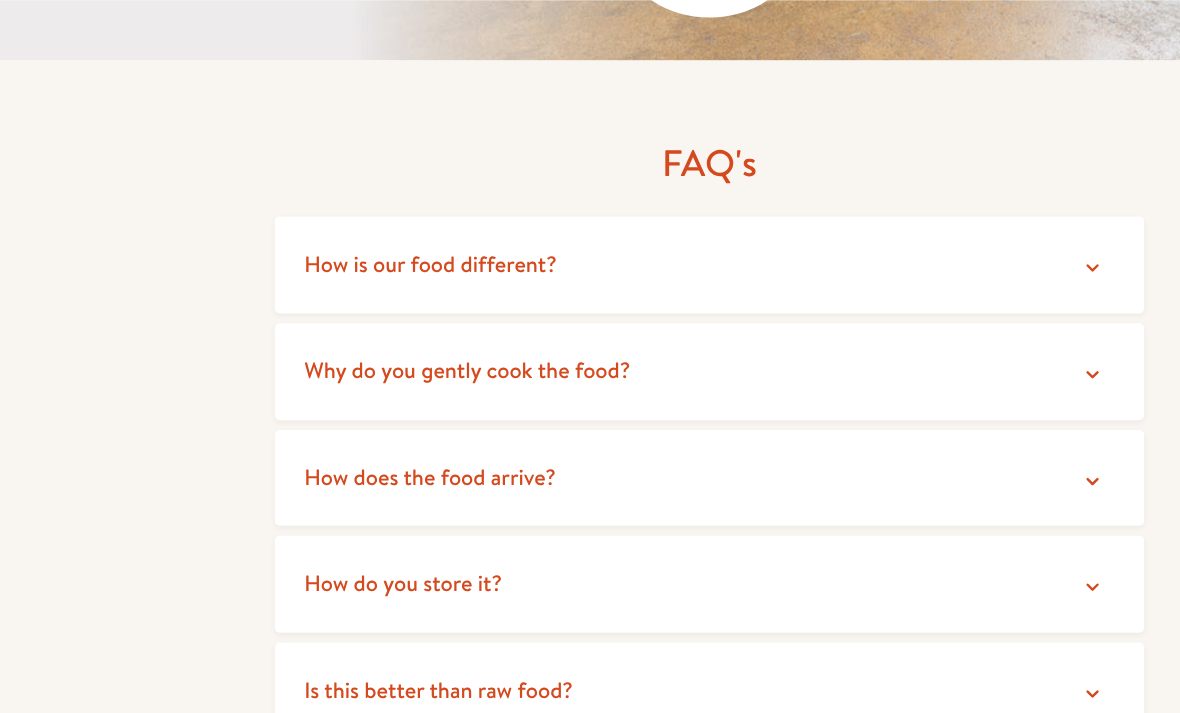 click 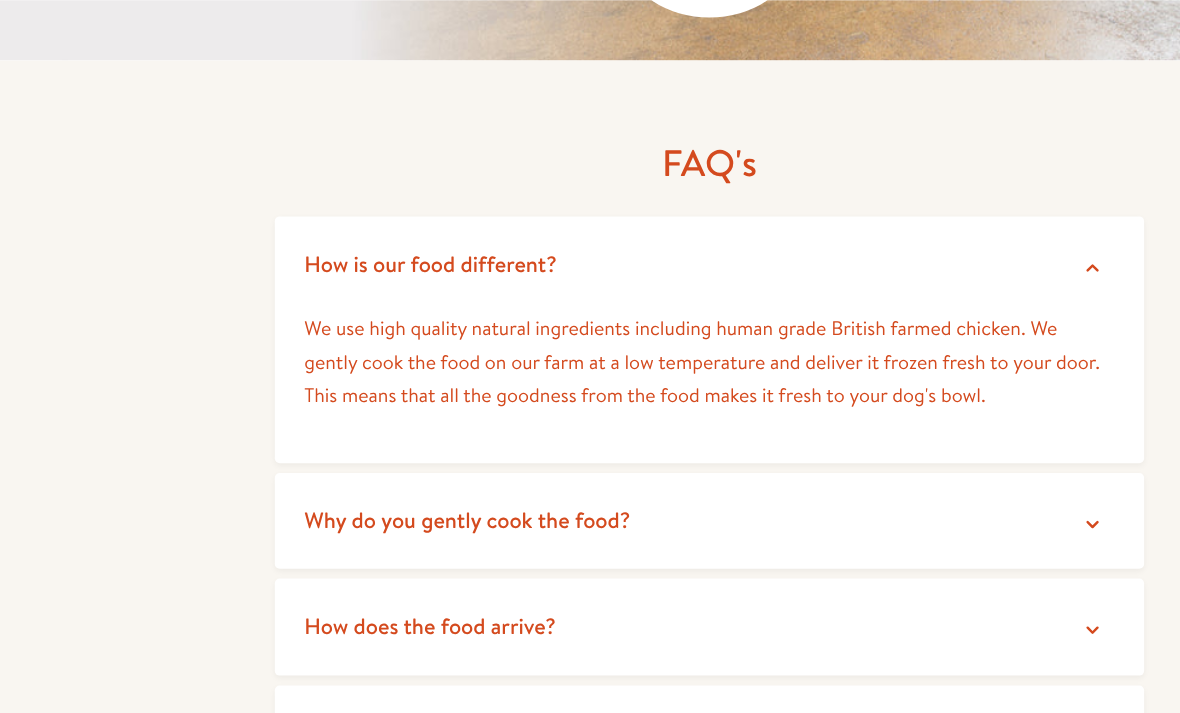 scroll, scrollTop: 3402, scrollLeft: 0, axis: vertical 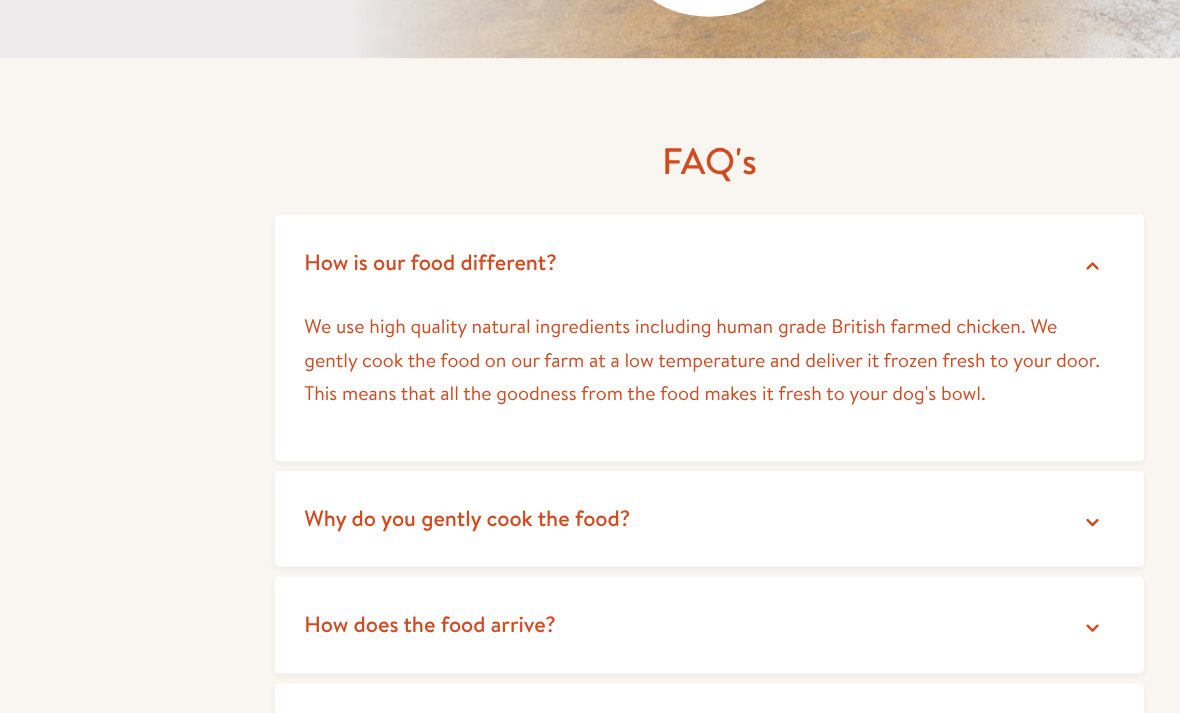 click 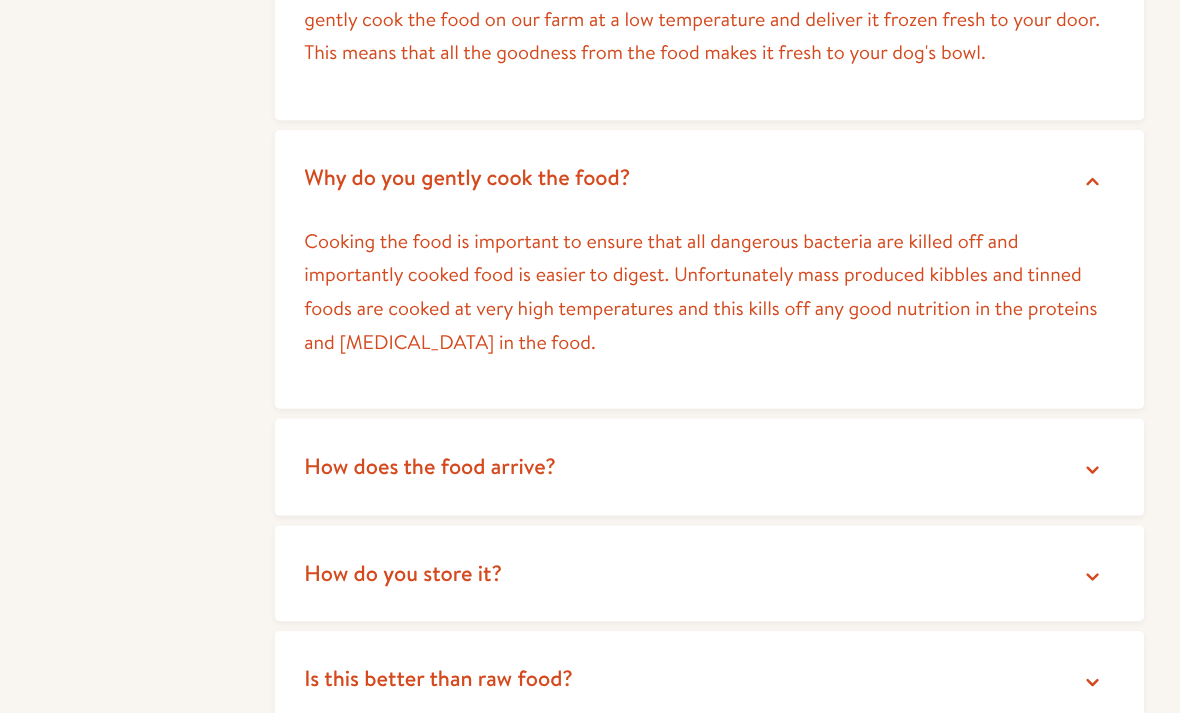 scroll, scrollTop: 3680, scrollLeft: 0, axis: vertical 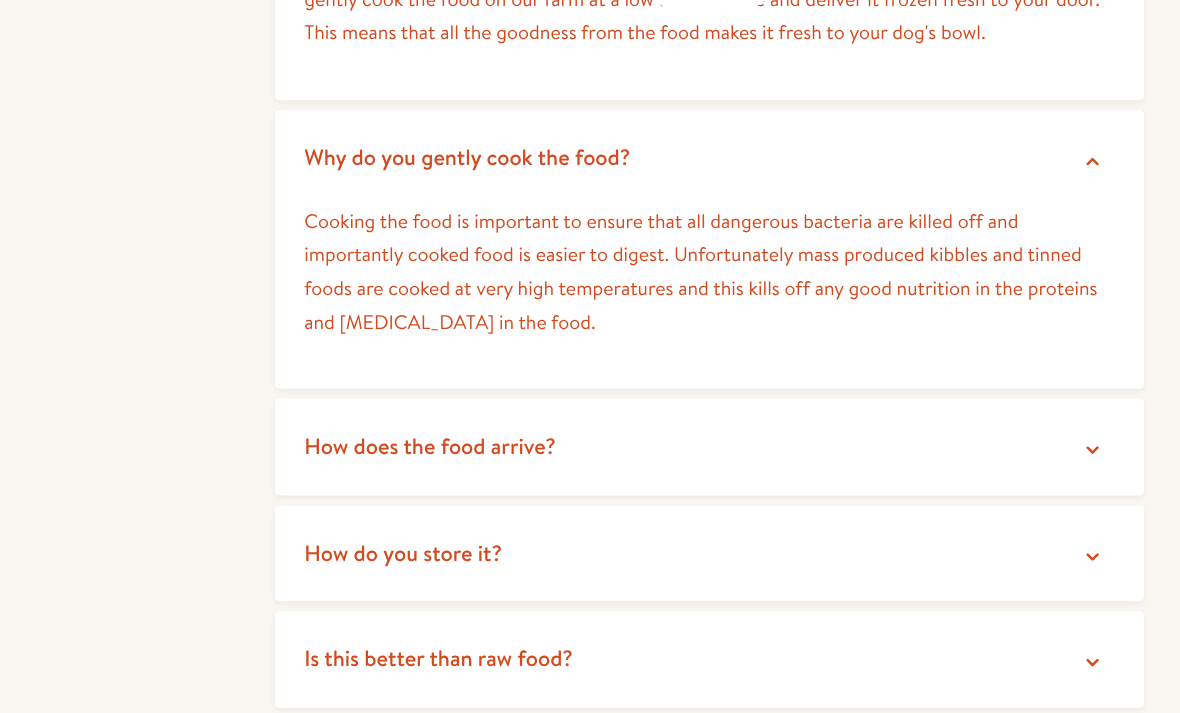 click 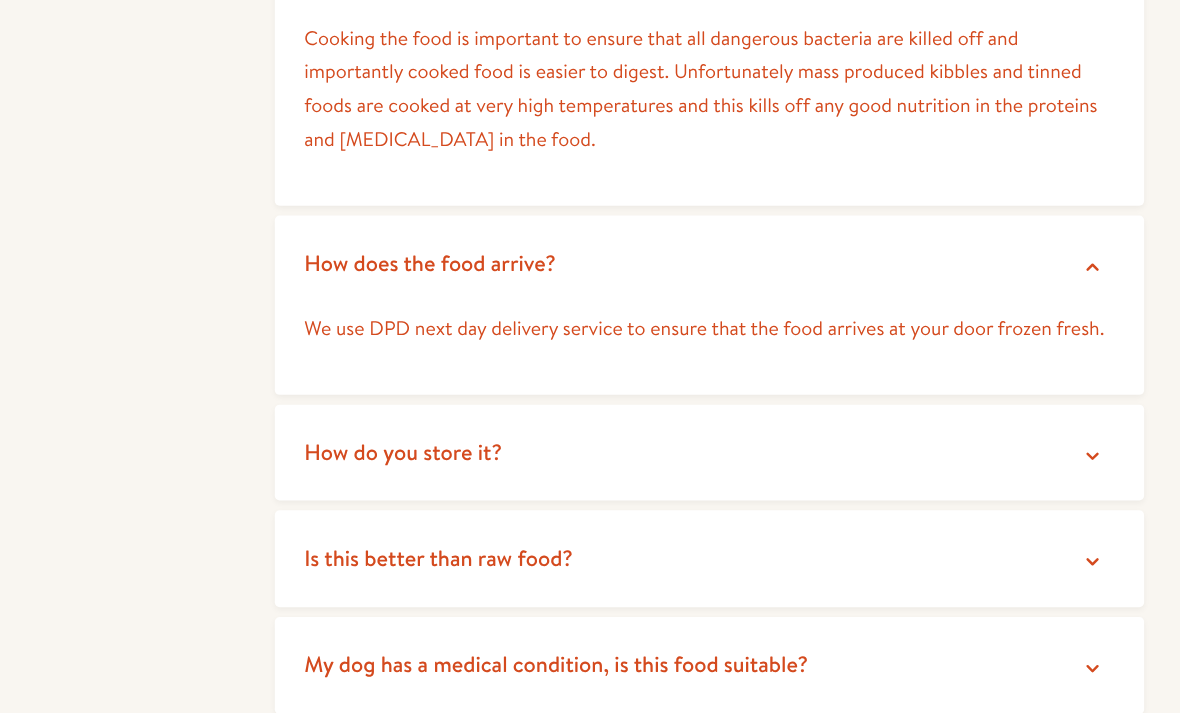 scroll, scrollTop: 3861, scrollLeft: 0, axis: vertical 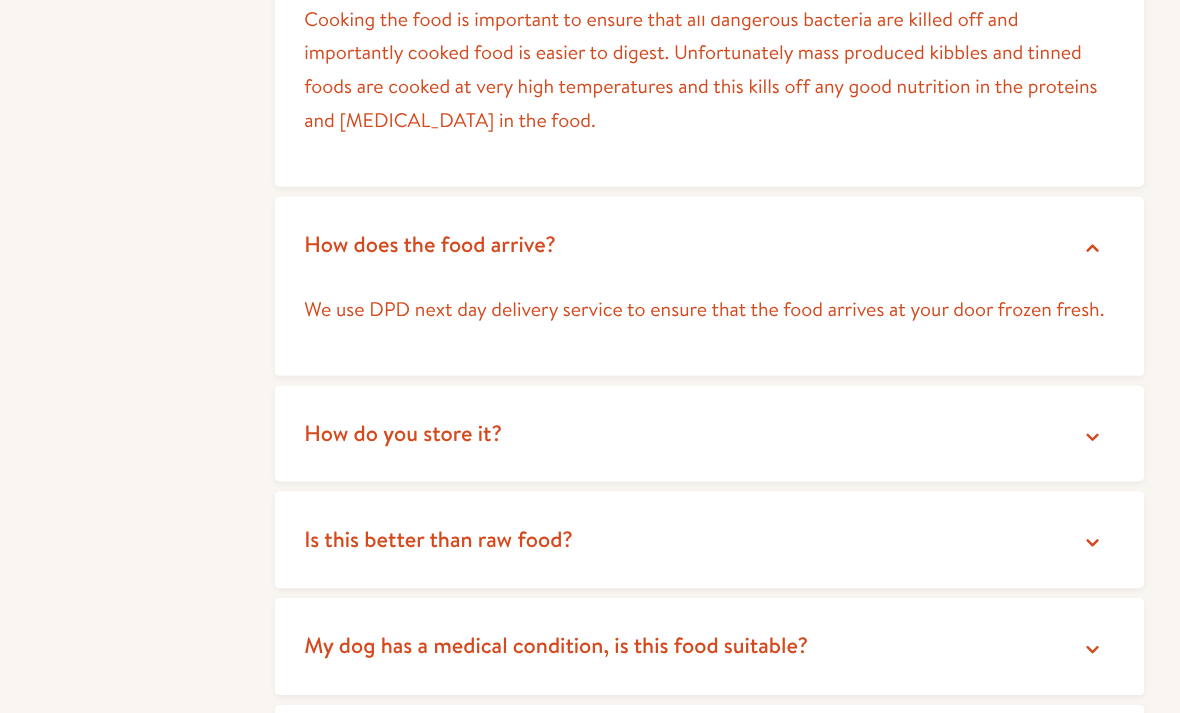 click 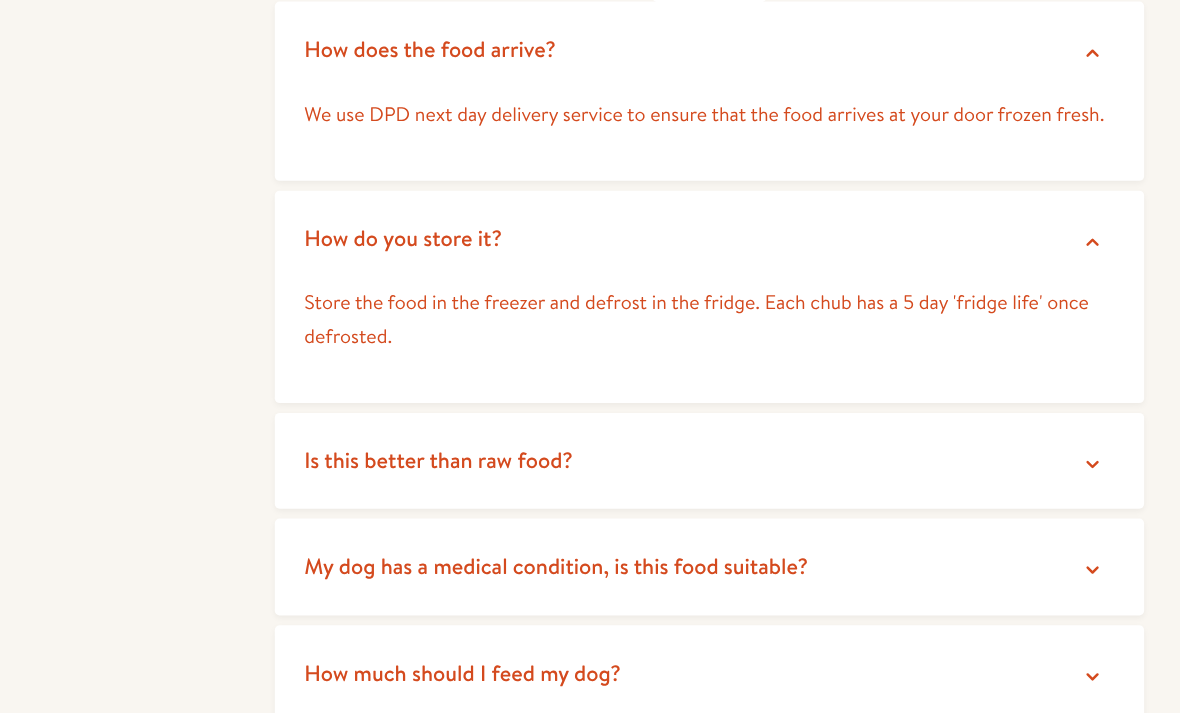 scroll, scrollTop: 4033, scrollLeft: 0, axis: vertical 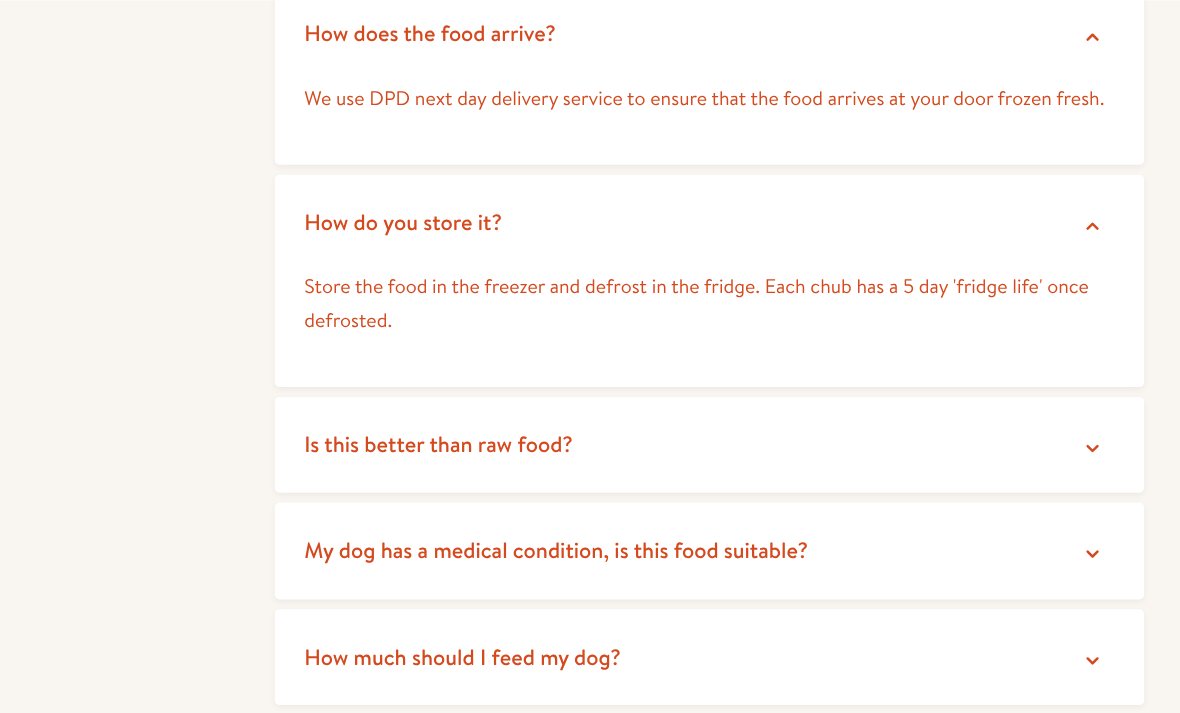 click on "Is this better than raw food?" at bounding box center (590, 442) 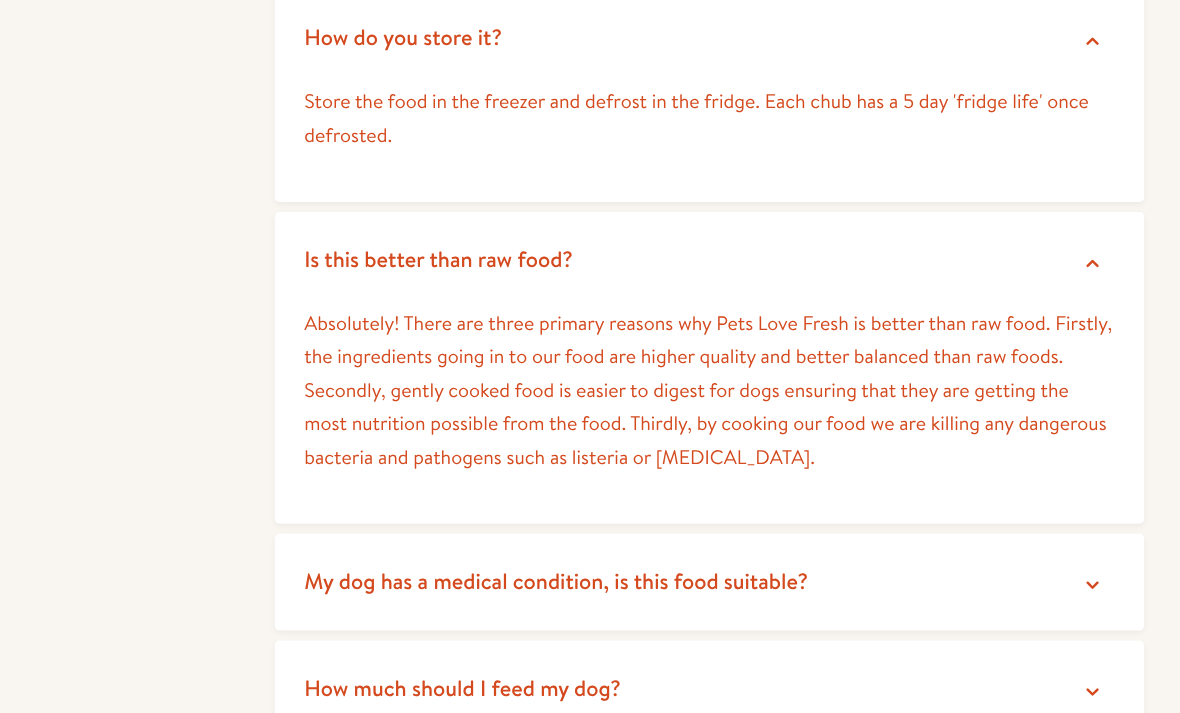 scroll, scrollTop: 4193, scrollLeft: 0, axis: vertical 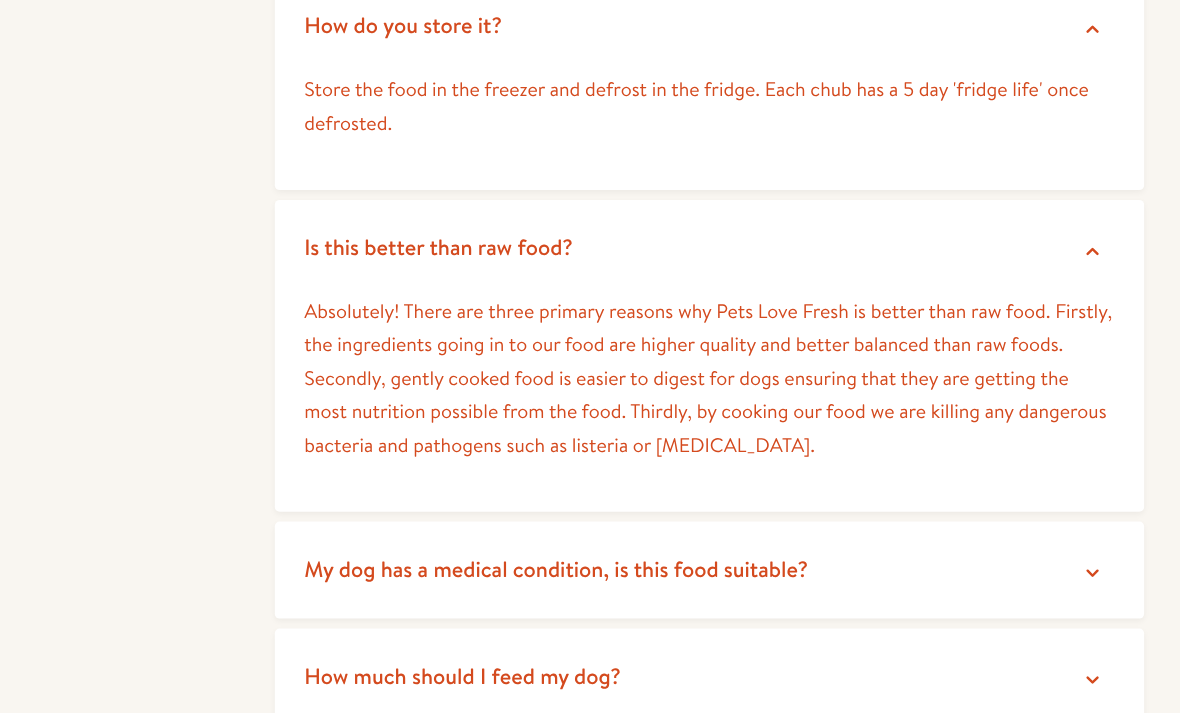 click 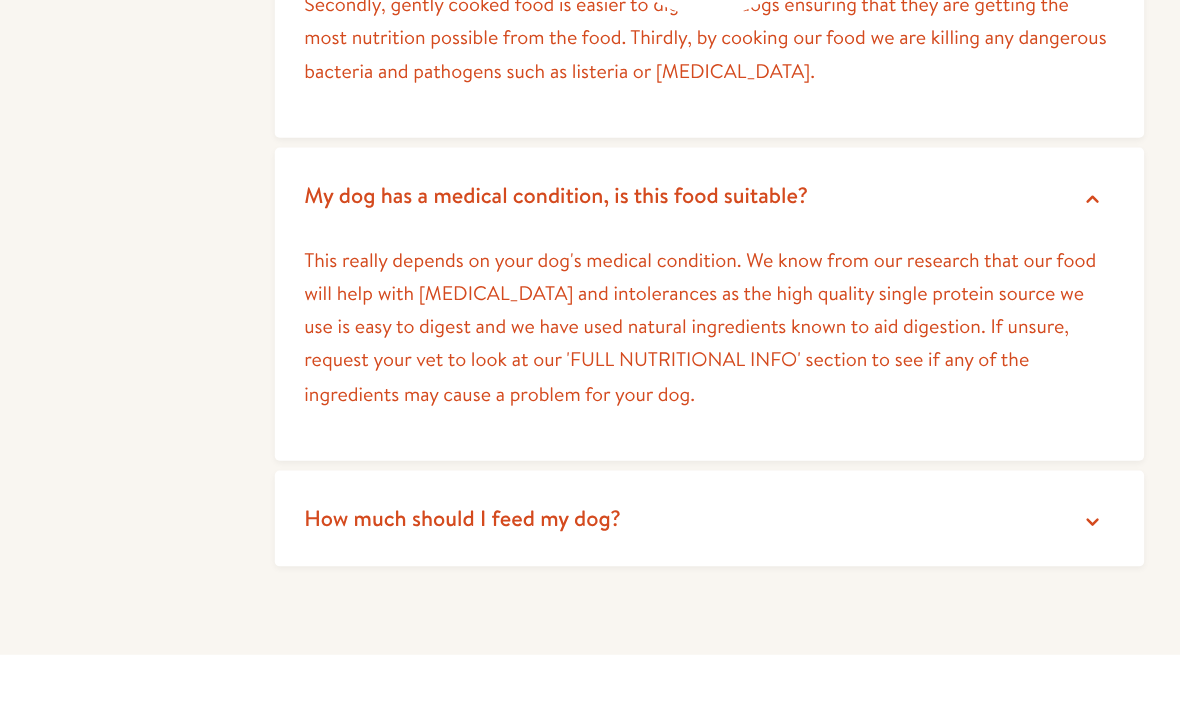 scroll, scrollTop: 4498, scrollLeft: 0, axis: vertical 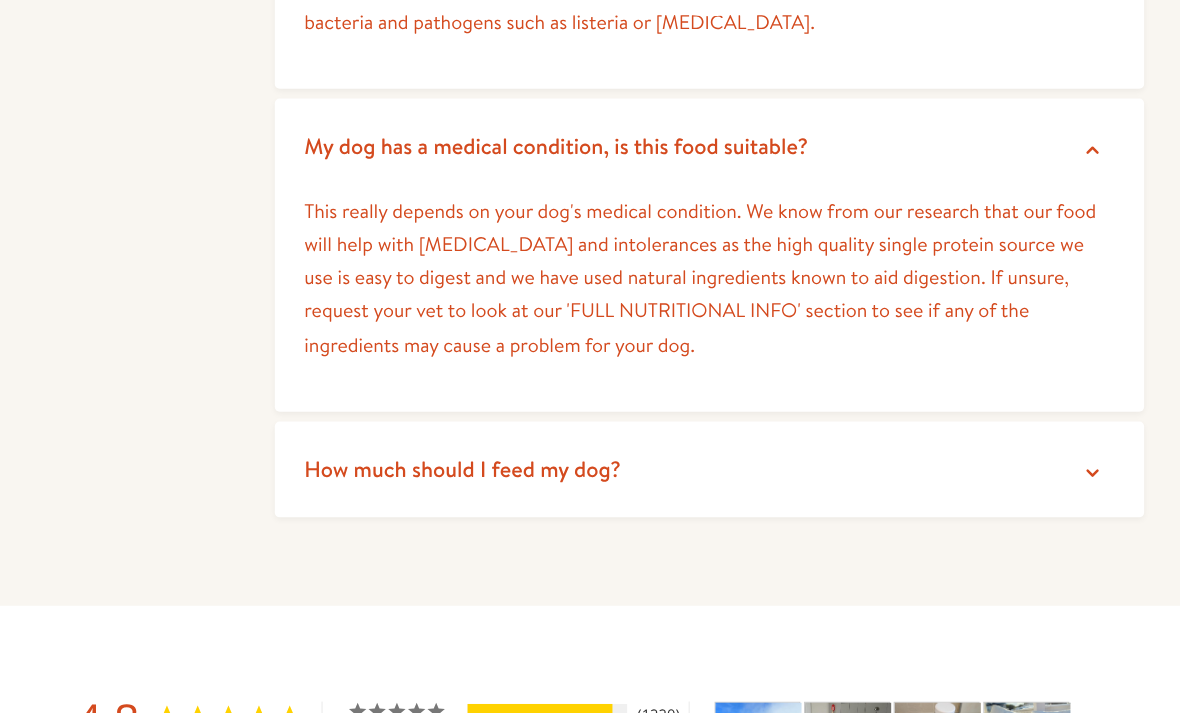 click 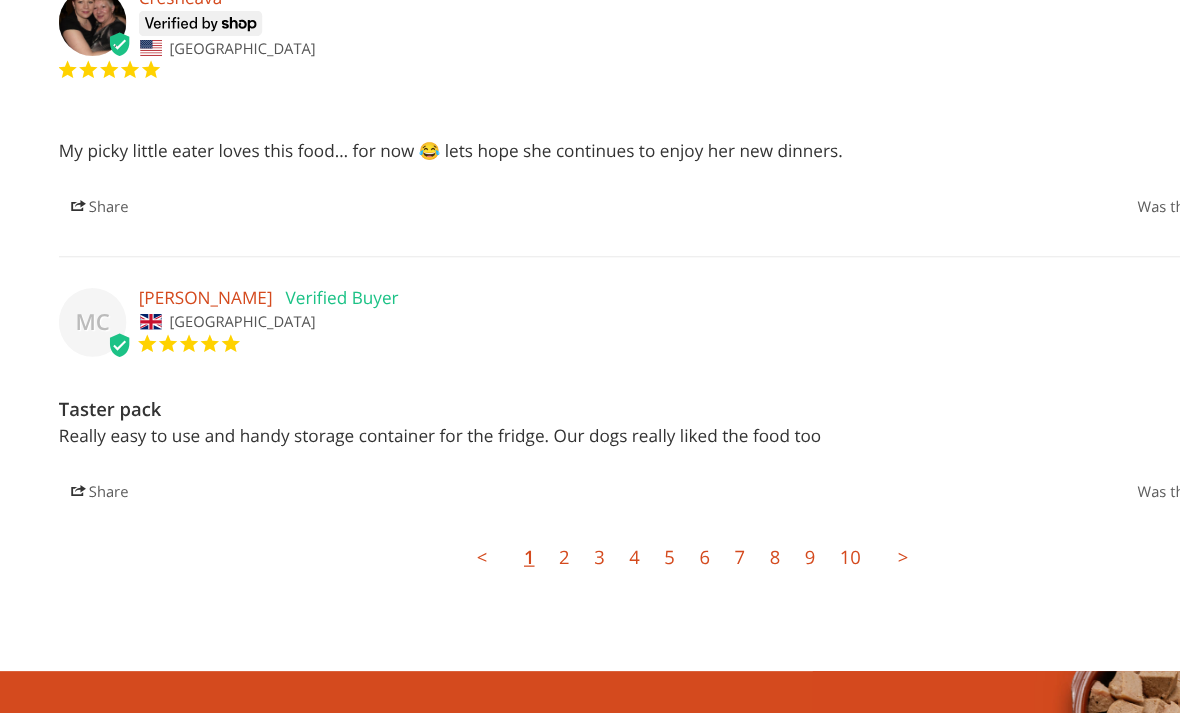 scroll, scrollTop: 6400, scrollLeft: 0, axis: vertical 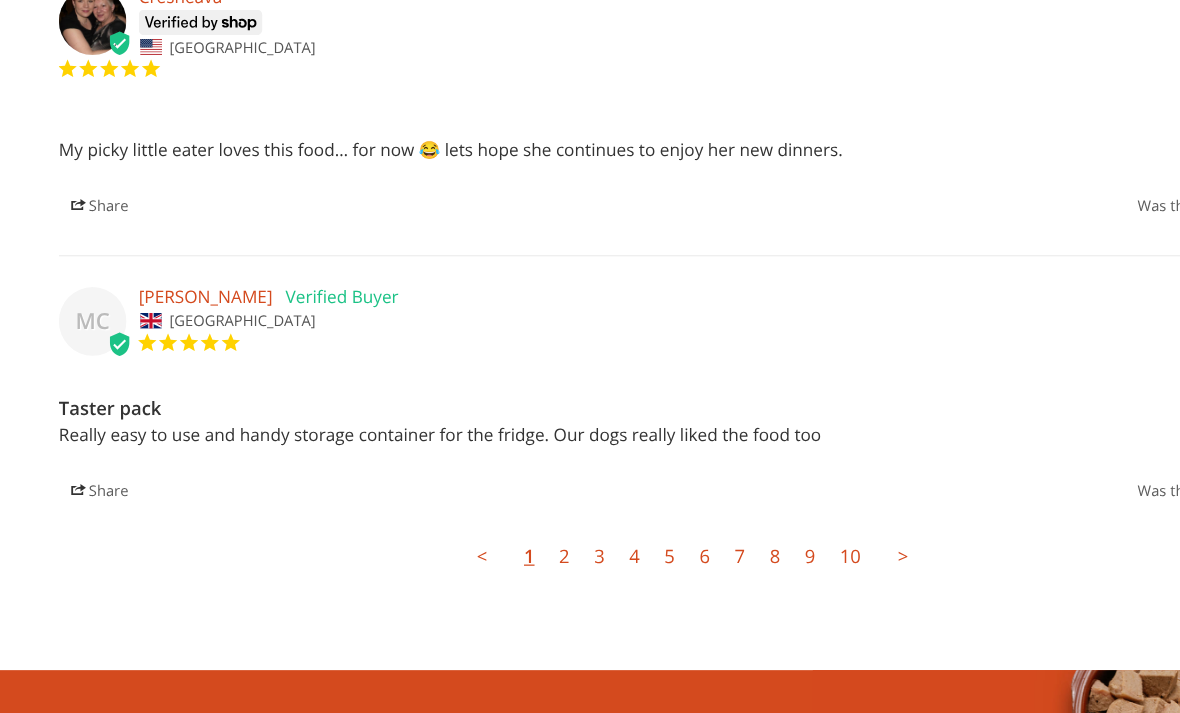 click on "2" at bounding box center (485, 534) 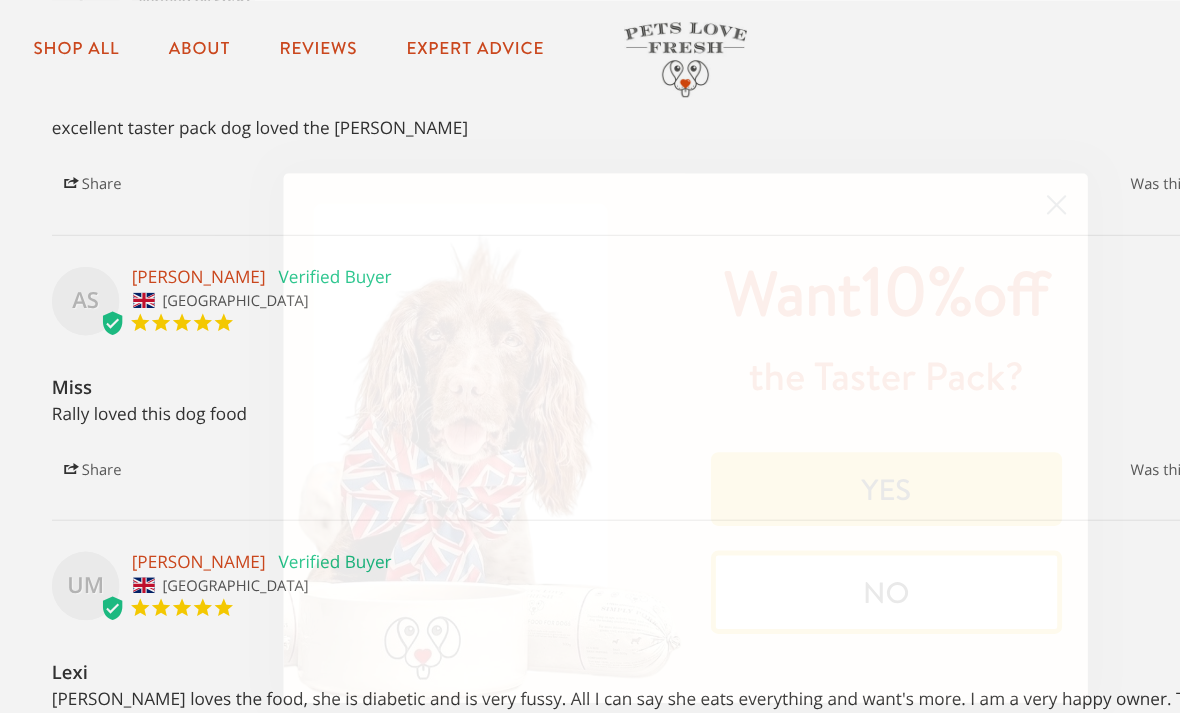 scroll, scrollTop: 5687, scrollLeft: 0, axis: vertical 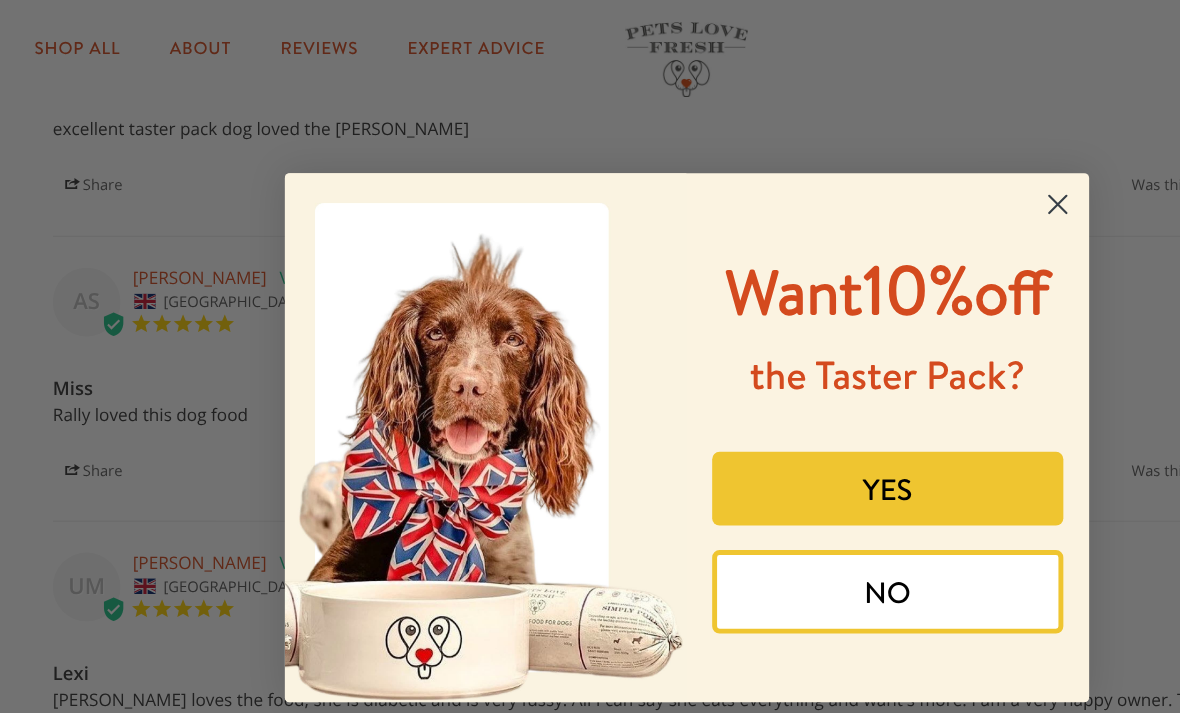 click on "YES" at bounding box center [754, 398] 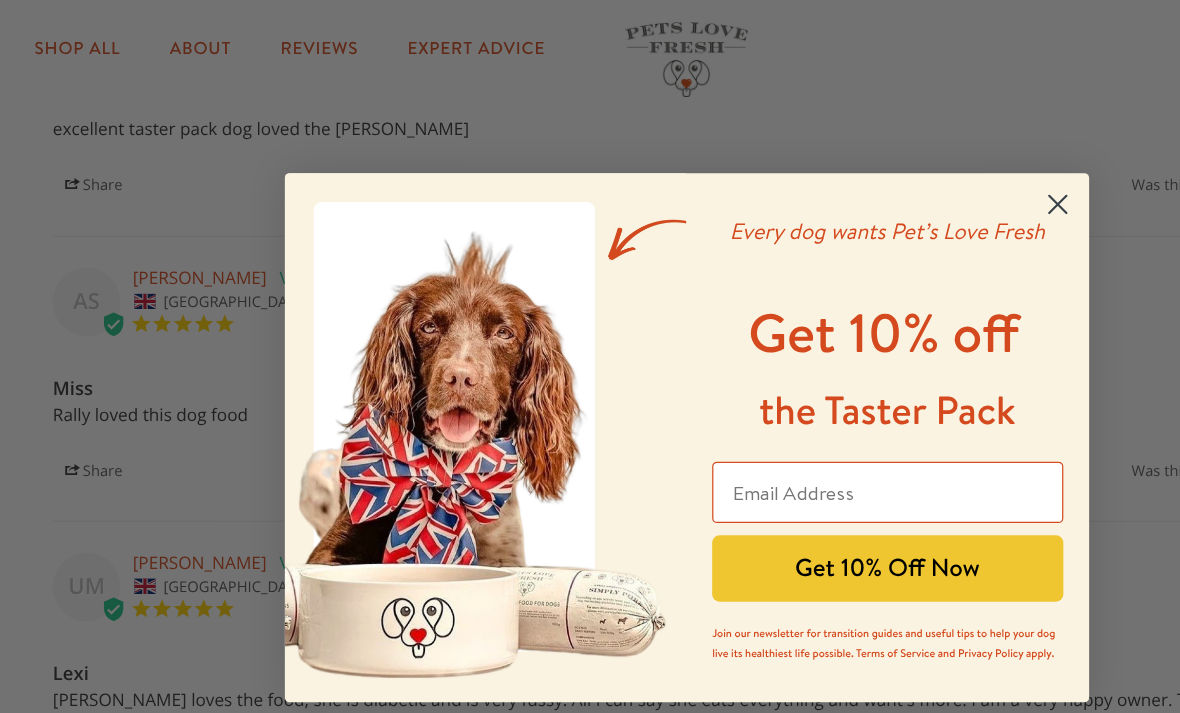 click 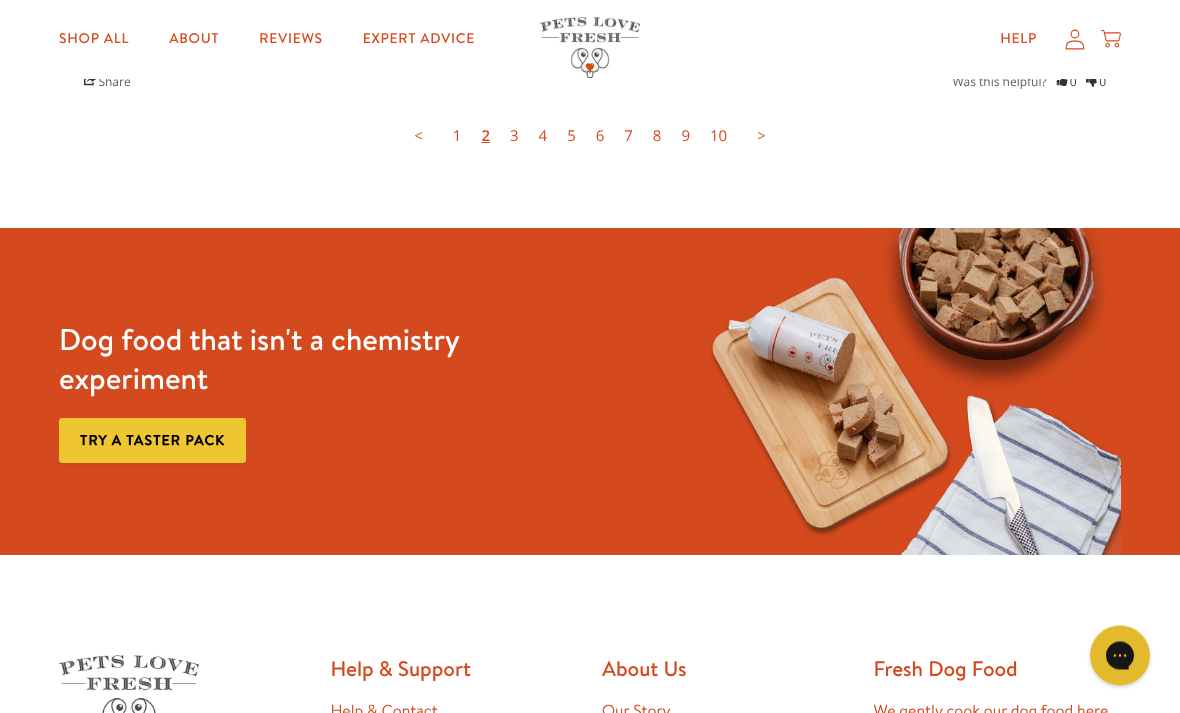 scroll, scrollTop: 6738, scrollLeft: 0, axis: vertical 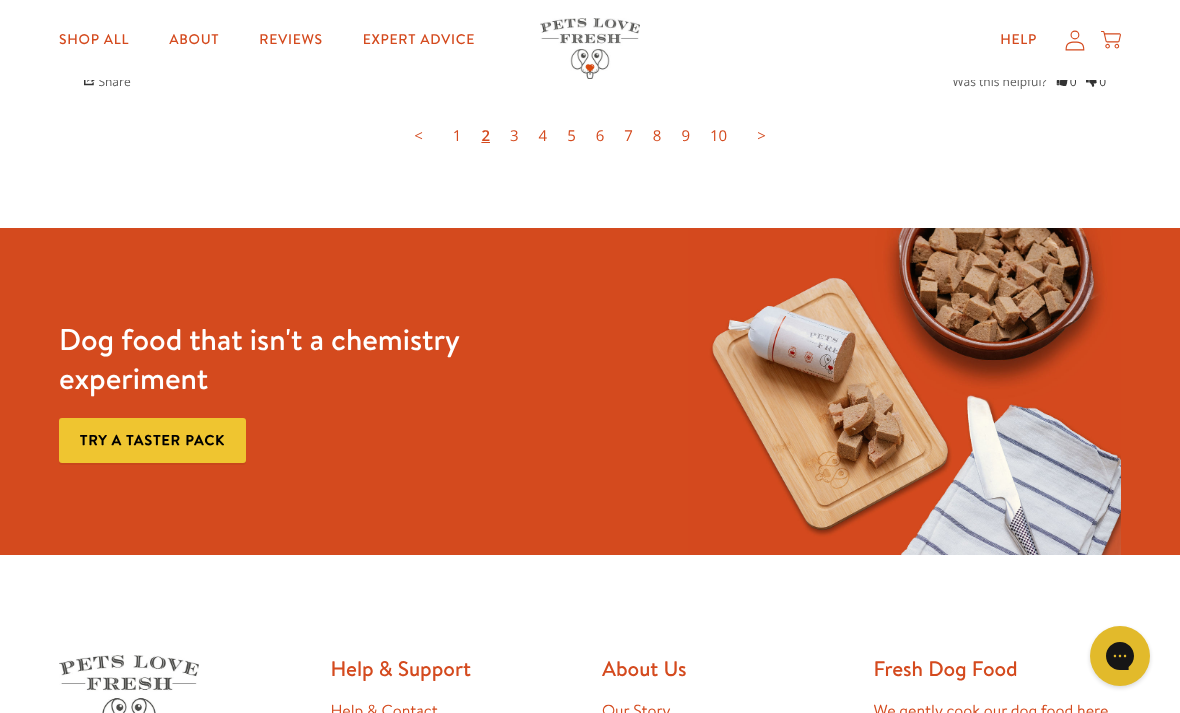 click on "Try a taster pack" at bounding box center (152, 440) 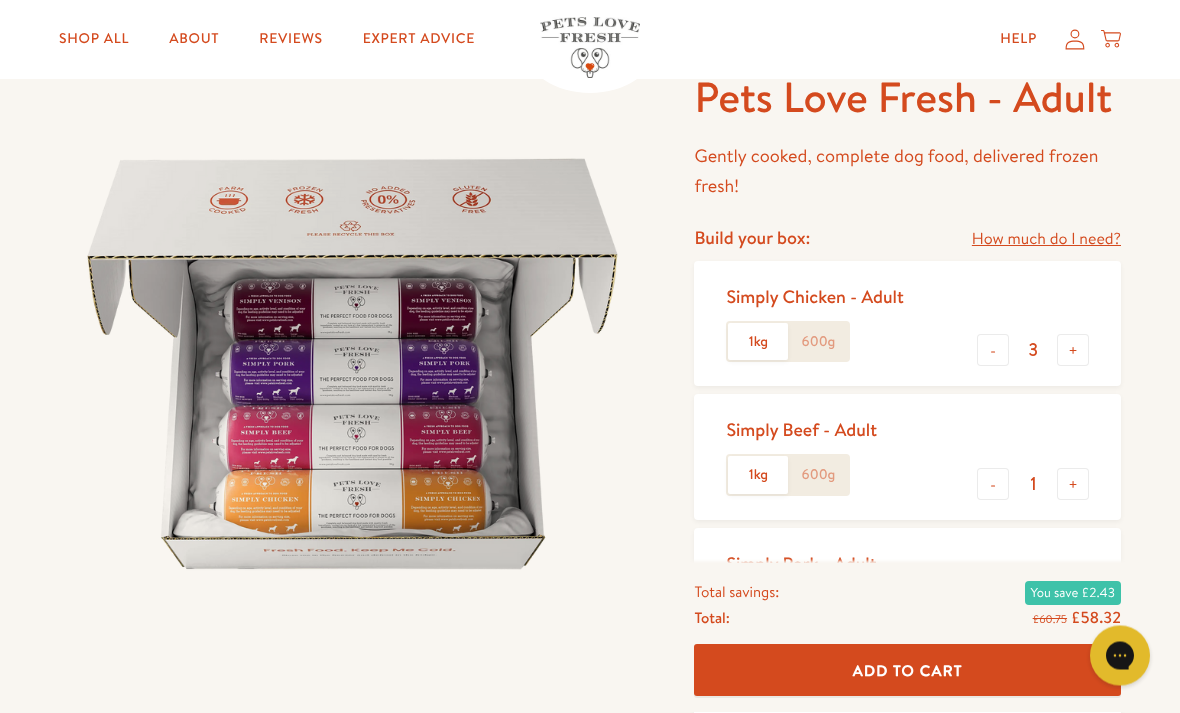 scroll, scrollTop: 0, scrollLeft: 0, axis: both 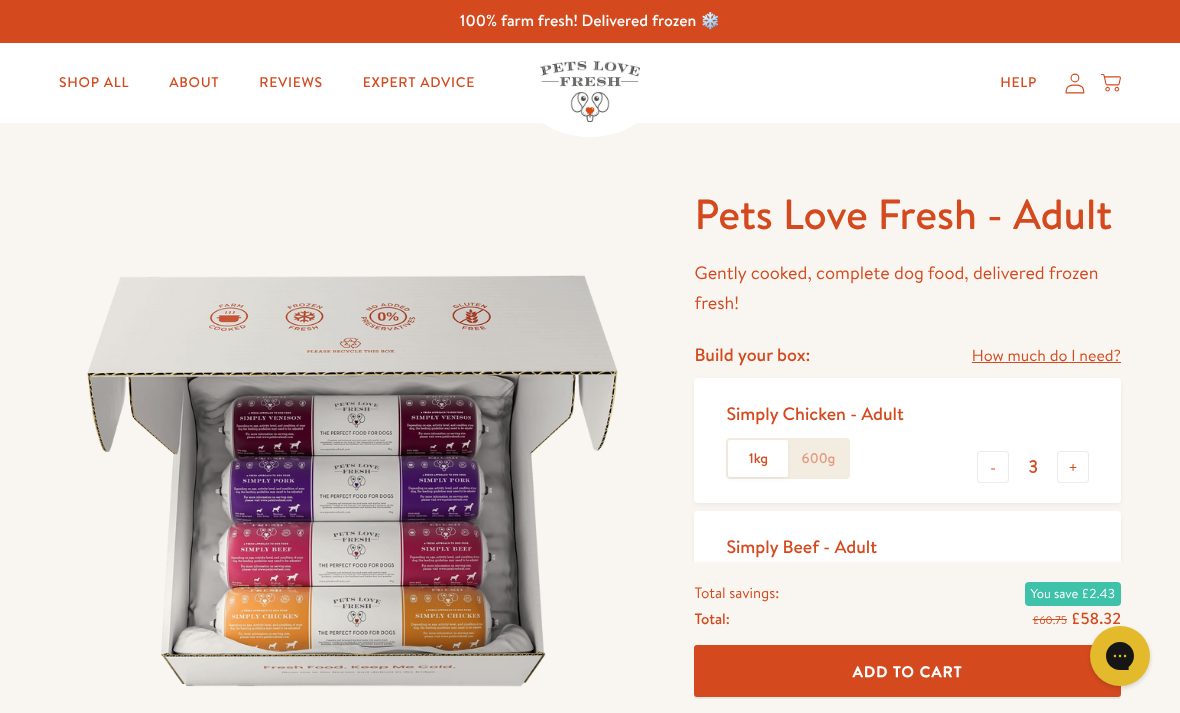 click on "How much do I need?" at bounding box center [1046, 356] 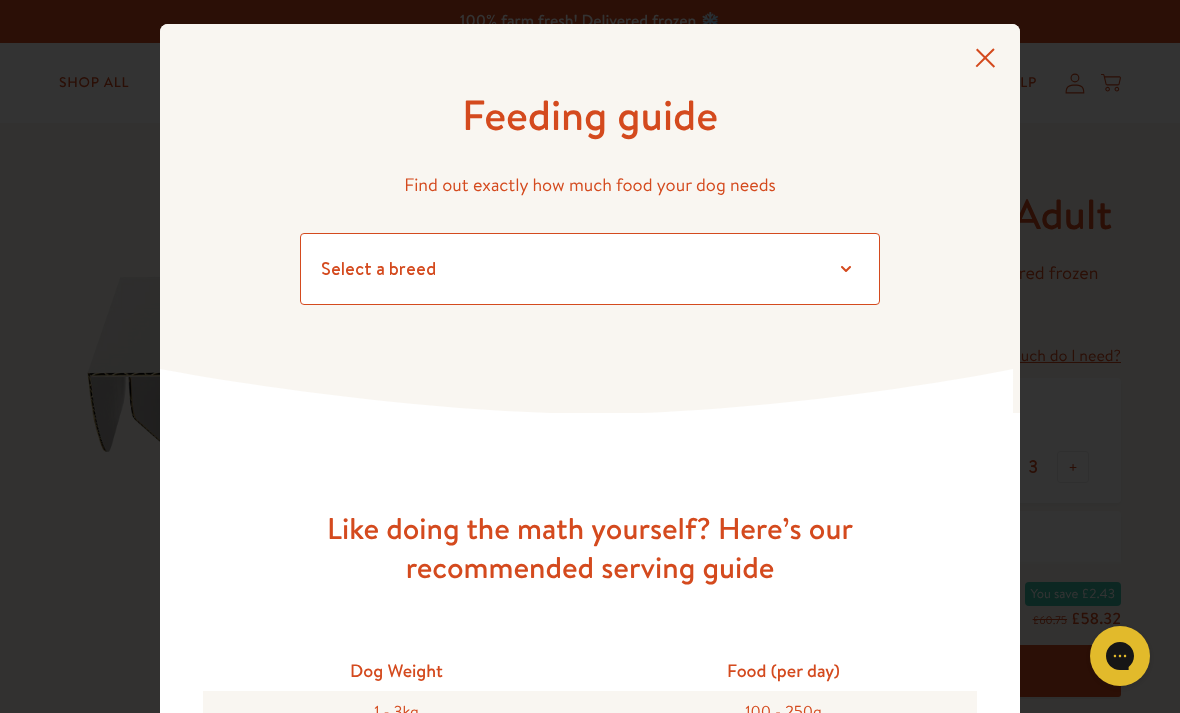 click on "Select a breed
Affenpinscher Afghan hound Airedale terrier Akita Alaskan Malamute American Staffordshire terrier American water spaniel Australian cattle dog Australian shepherd Australian terrier Basenji Basset hound Beagle Bearded collie Bedlington terrier Bernese mountain dog Bichon frise black and tan coonhound Bloodhound Border collie Border terrier Borzoi Boston terrier Bouvier des Flandres Boxer Briard Brittany Brussels griffon Bull terrier Bulldog Bullmastiff Cairn terrier Canaan dog Cavalier King Charles Spaniel Chesapeake Bay retriever Chihuahua Chinese crested Chinese shar-pei Chow chow Clumber spaniel Cocker spaniel Collie Curly-coated retriever Dachshund Dalmatian Doberman pinscher English cocker spaniel English setter English springer spaniel English toy spaniel Eskimo dog Finnish spitz Flat-coated retriever Fox terrier Foxhound French bulldog German shepherd German shorthaired pointer German wirehaired pointer Golden retriever Gordon setter Great Dane Pug" at bounding box center (590, 269) 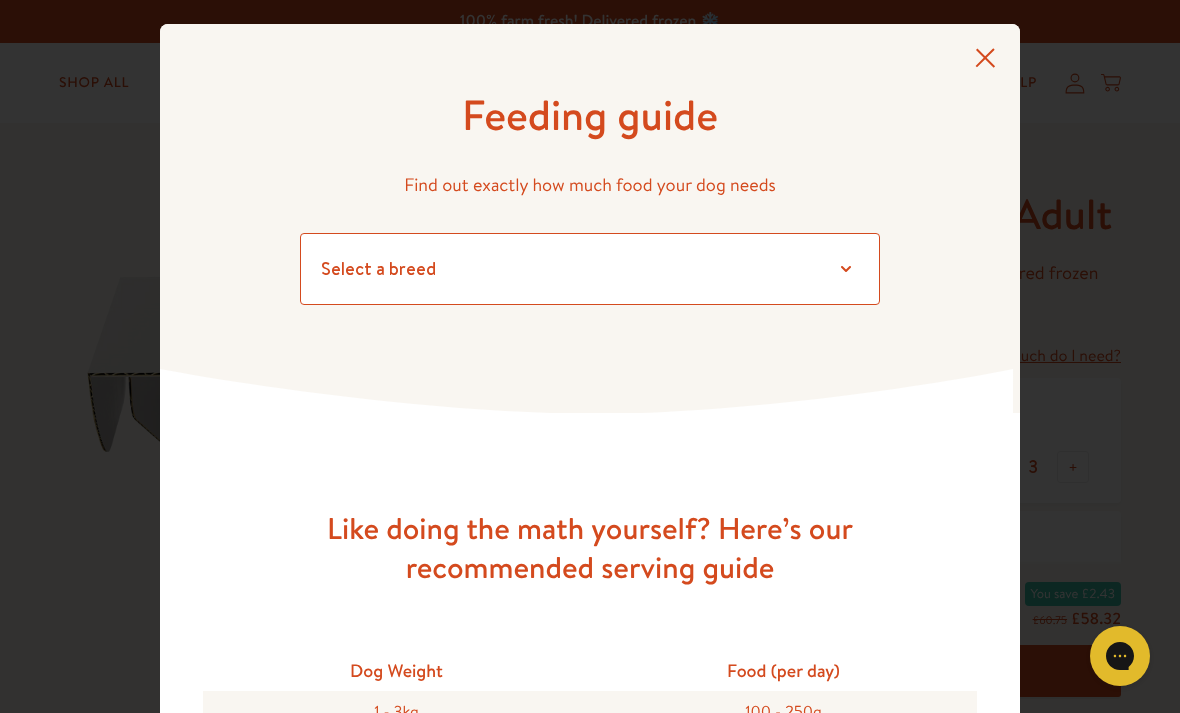 click on "Select a breed
Affenpinscher Afghan hound Airedale terrier Akita Alaskan Malamute American Staffordshire terrier American water spaniel Australian cattle dog Australian shepherd Australian terrier Basenji Basset hound Beagle Bearded collie Bedlington terrier Bernese mountain dog Bichon frise black and tan coonhound Bloodhound Border collie Border terrier Borzoi Boston terrier Bouvier des Flandres Boxer Briard Brittany Brussels griffon Bull terrier Bulldog Bullmastiff Cairn terrier Canaan dog Cavalier King Charles Spaniel Chesapeake Bay retriever Chihuahua Chinese crested Chinese shar-pei Chow chow Clumber spaniel Cocker spaniel Collie Curly-coated retriever Dachshund Dalmatian Doberman pinscher English cocker spaniel English setter English springer spaniel English toy spaniel Eskimo dog Finnish spitz Flat-coated retriever Fox terrier Foxhound French bulldog German shepherd German shorthaired pointer German wirehaired pointer Golden retriever Gordon setter Great Dane Pug" at bounding box center (590, 269) 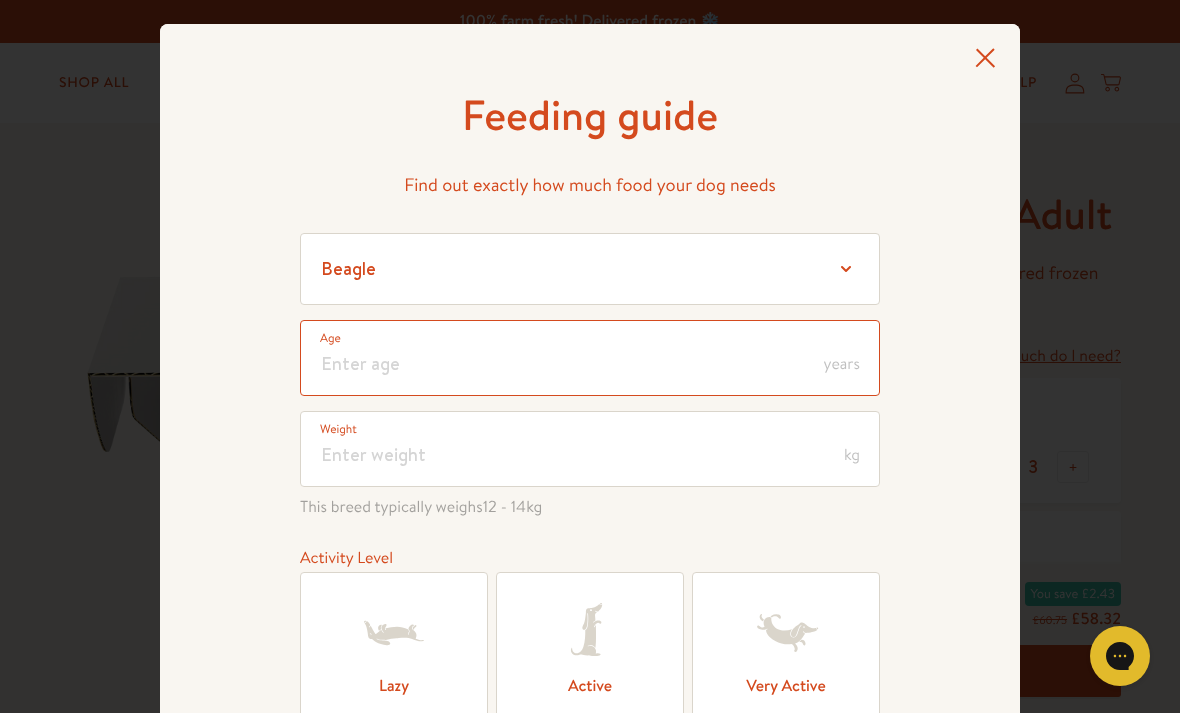 click at bounding box center [590, 358] 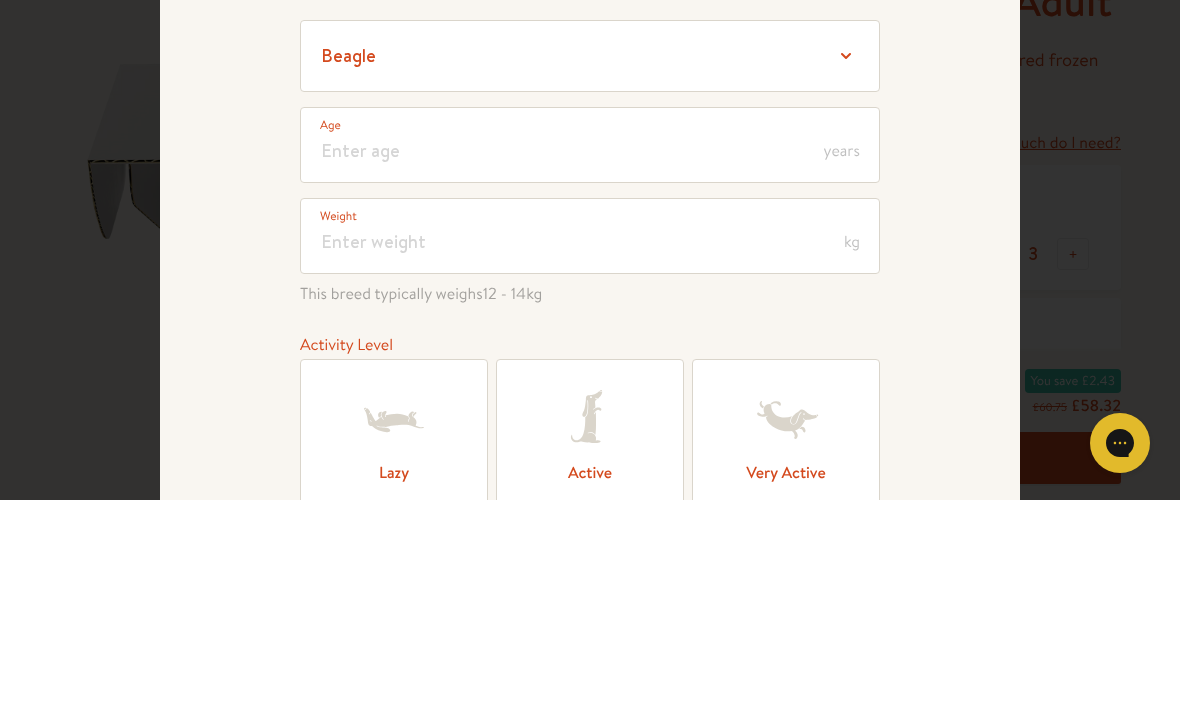 click on "years" at bounding box center [842, 364] 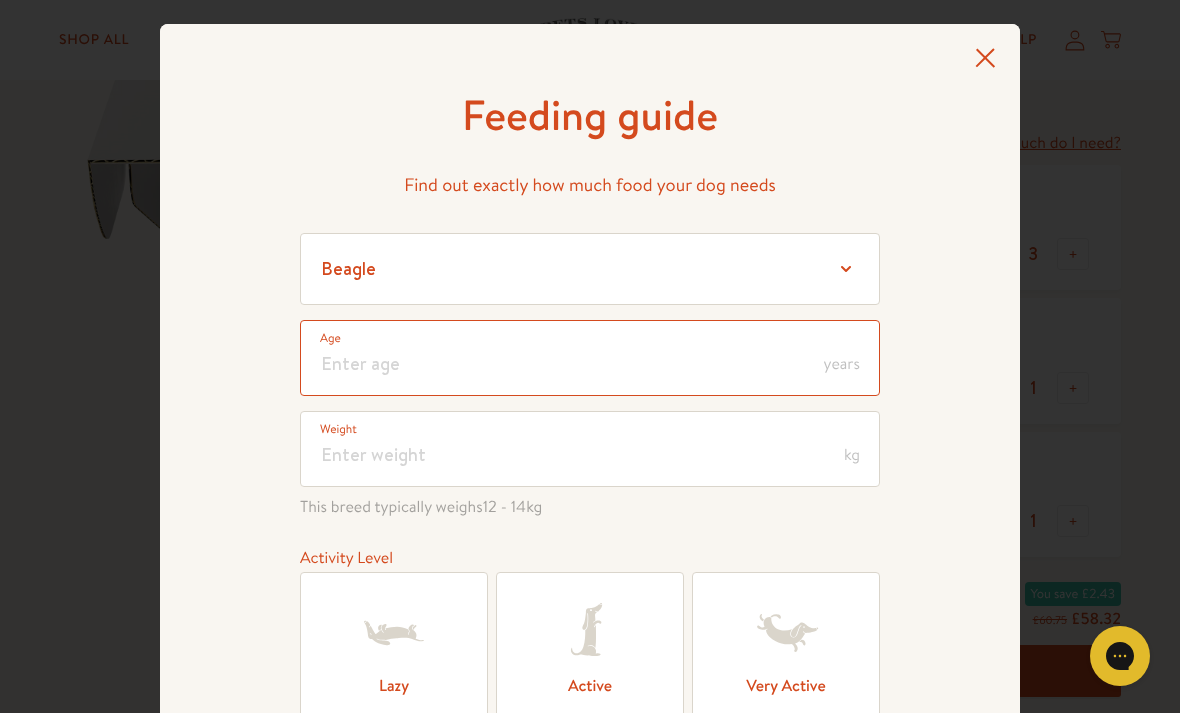 click at bounding box center [590, 358] 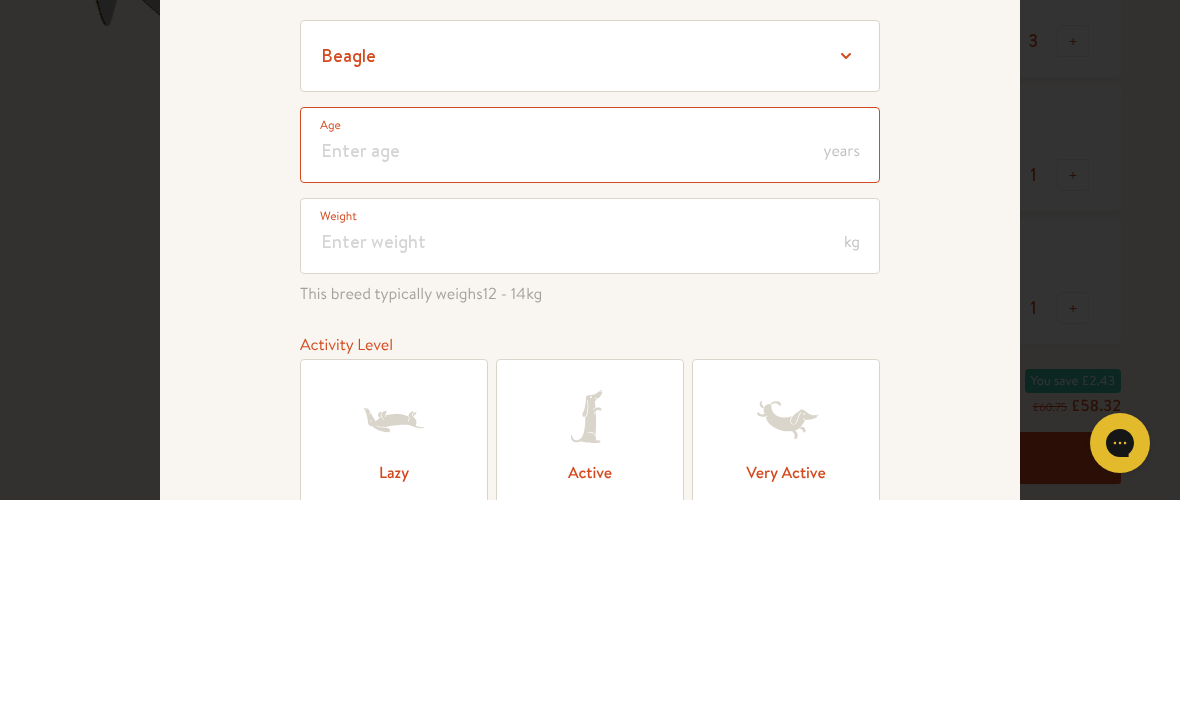 type on "2" 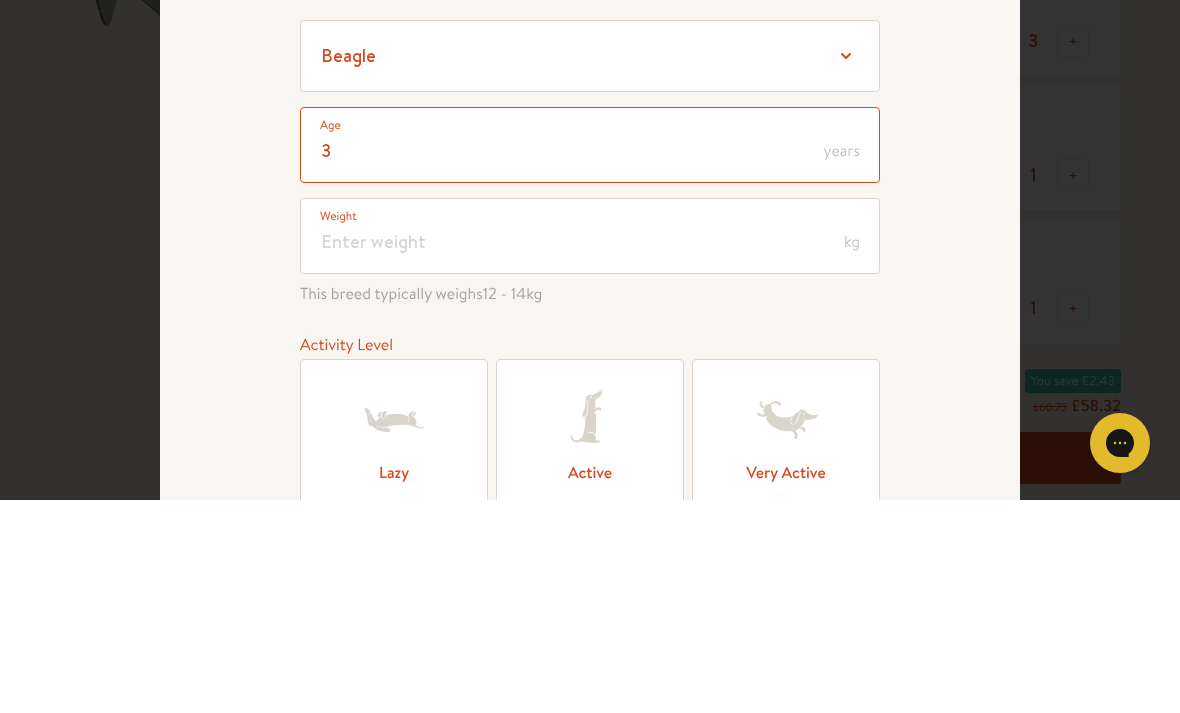 type on "3" 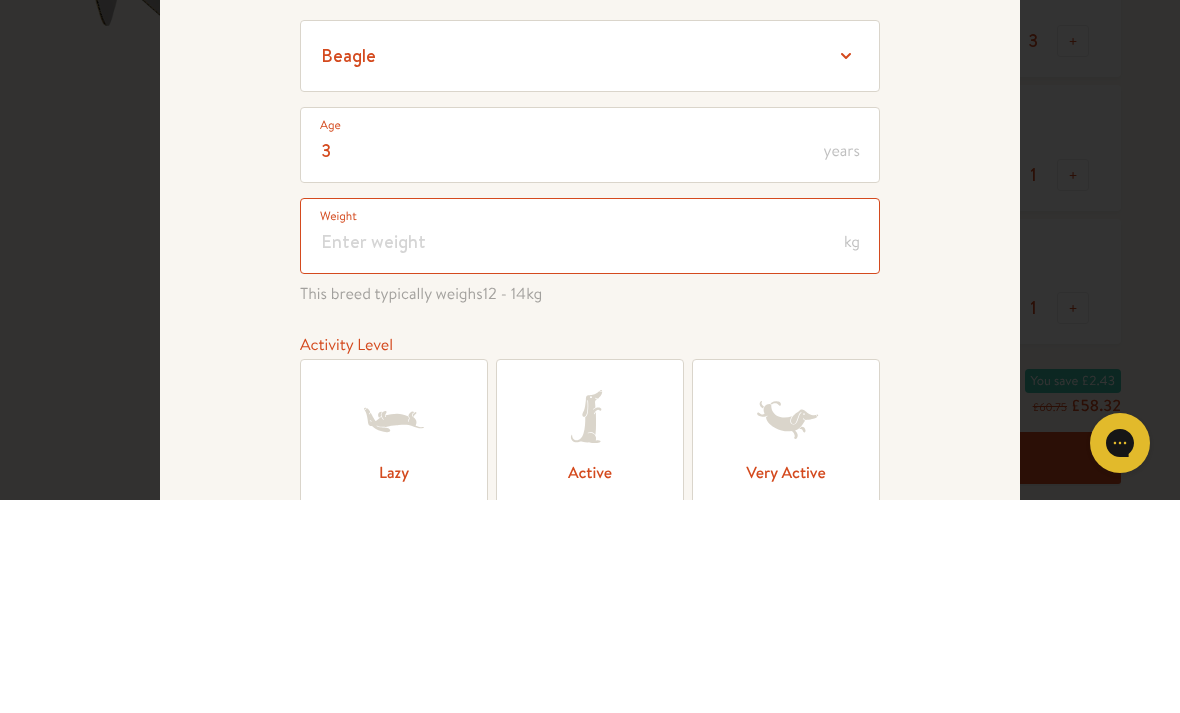 click at bounding box center [590, 449] 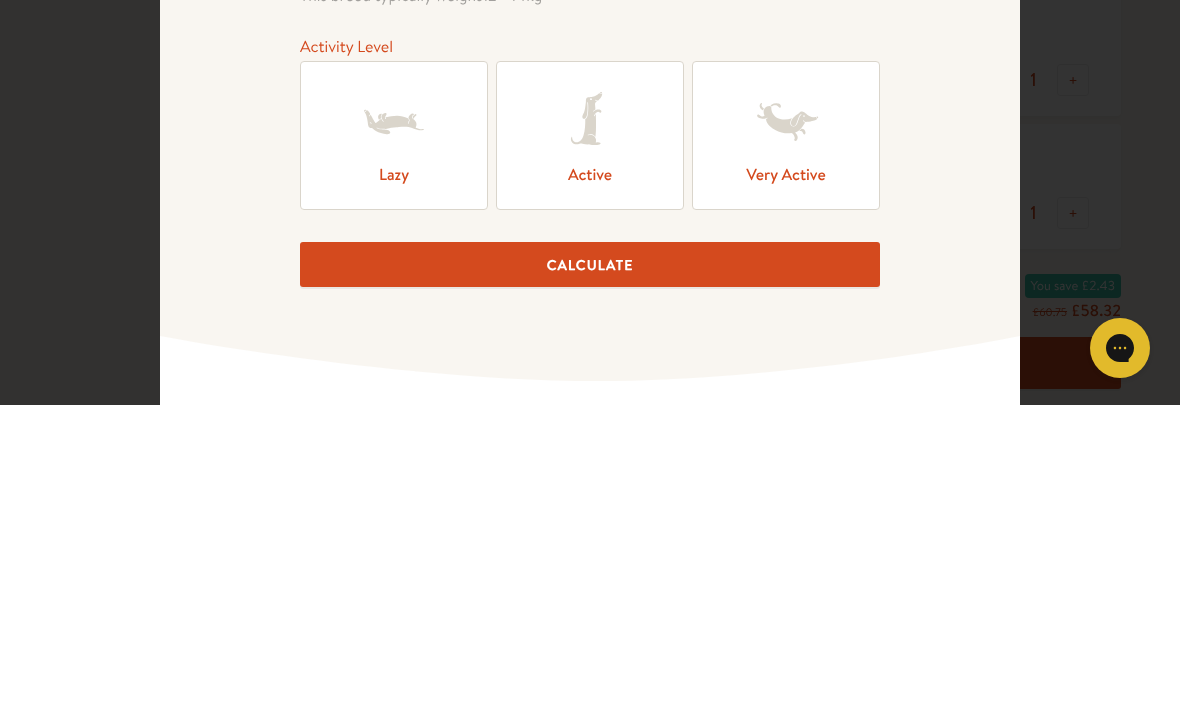 scroll, scrollTop: 200, scrollLeft: 0, axis: vertical 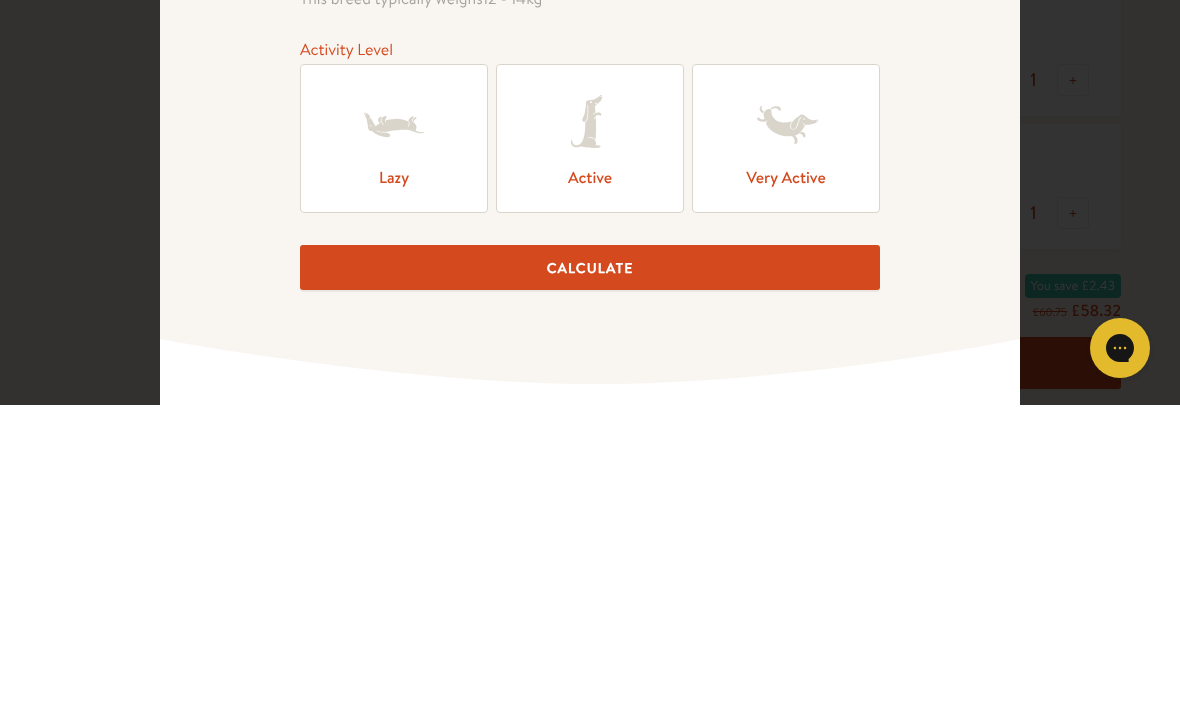 type on "11.65" 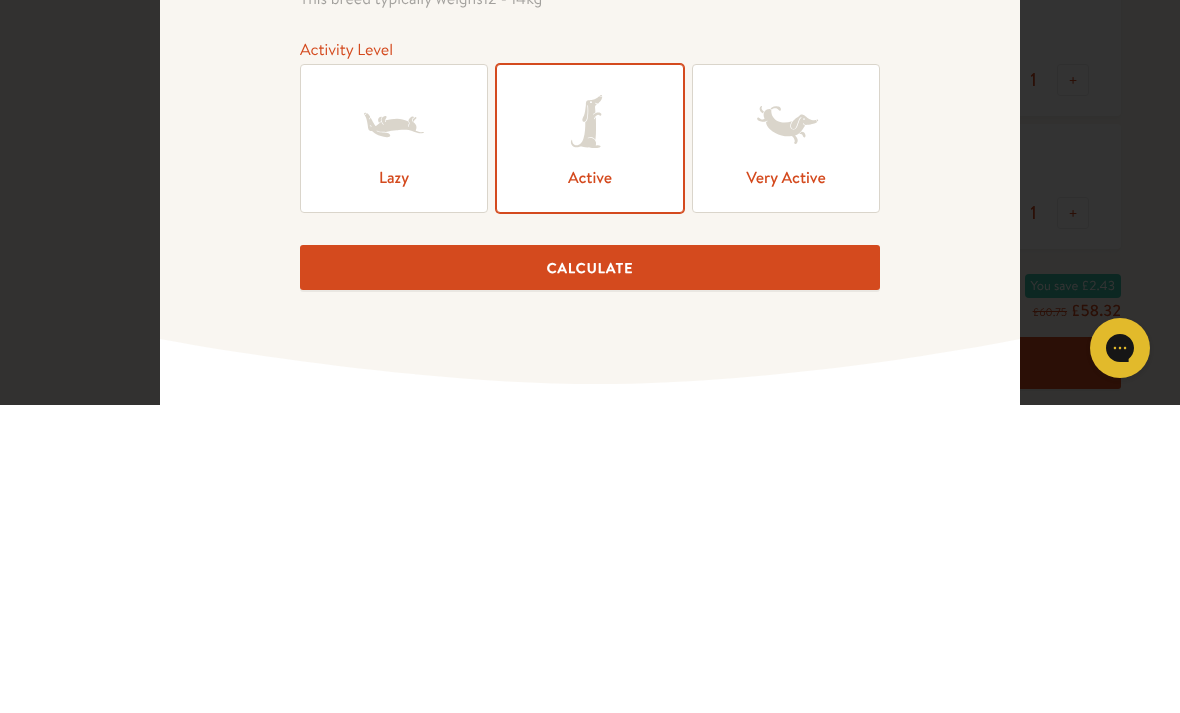 scroll, scrollTop: 521, scrollLeft: 0, axis: vertical 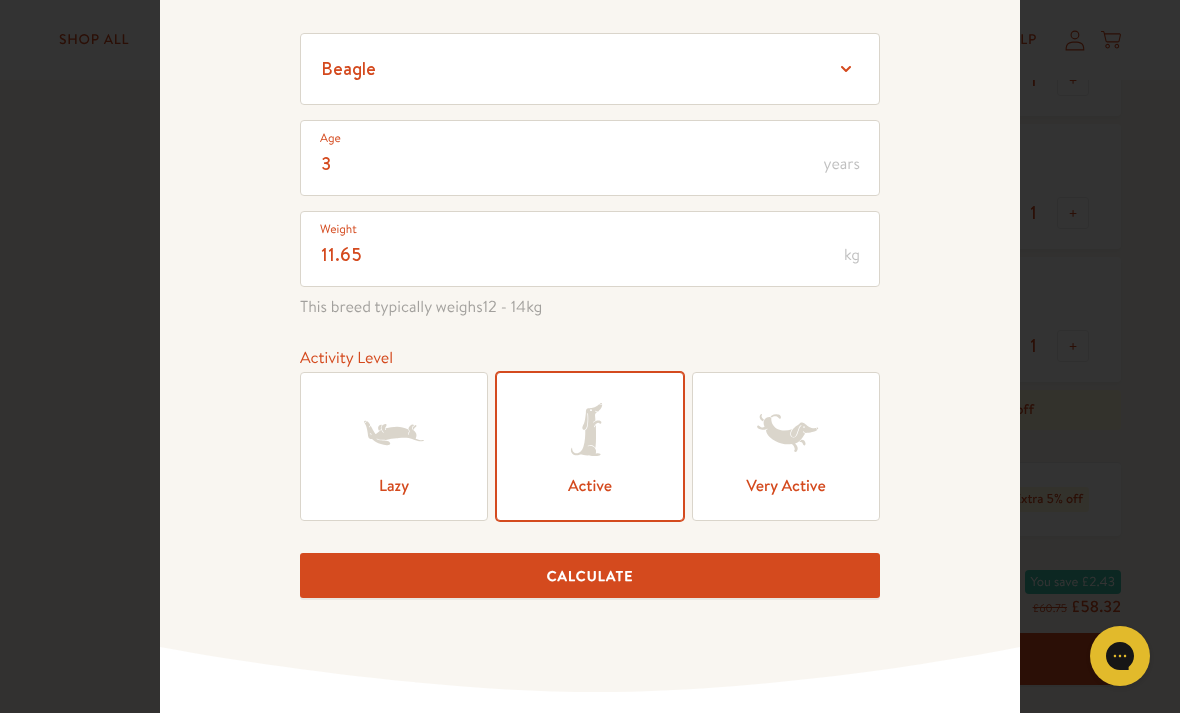 click on "Calculate" at bounding box center (590, 575) 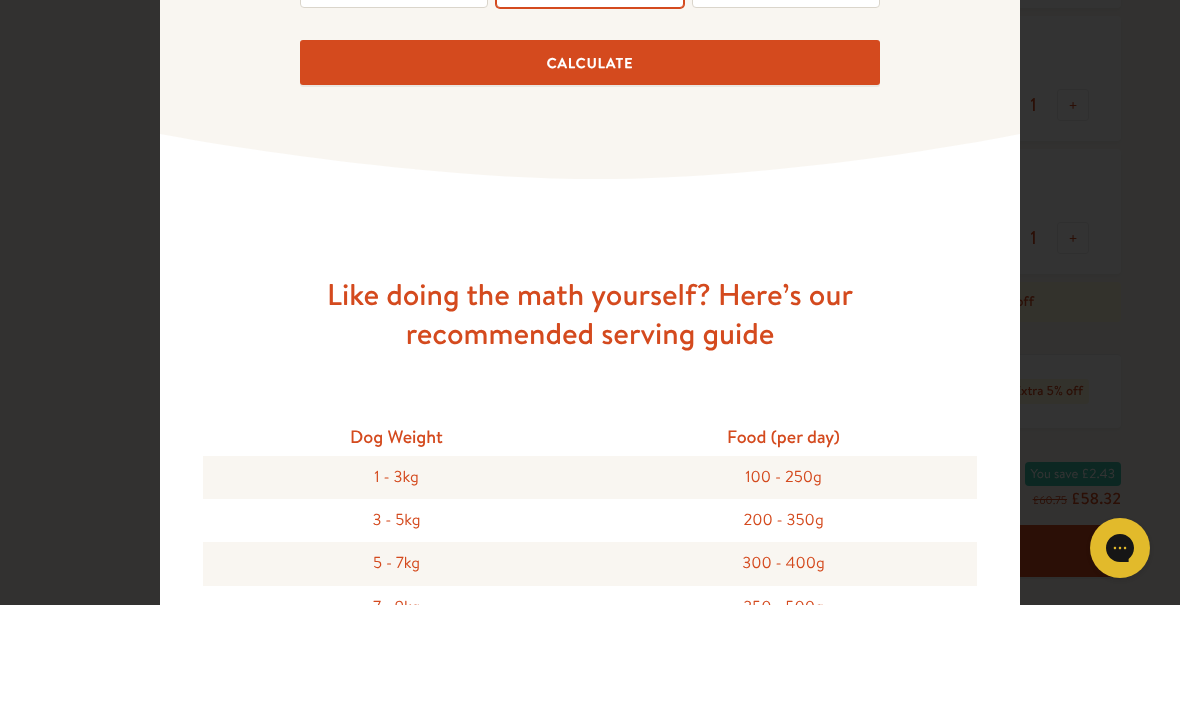 scroll, scrollTop: 605, scrollLeft: 0, axis: vertical 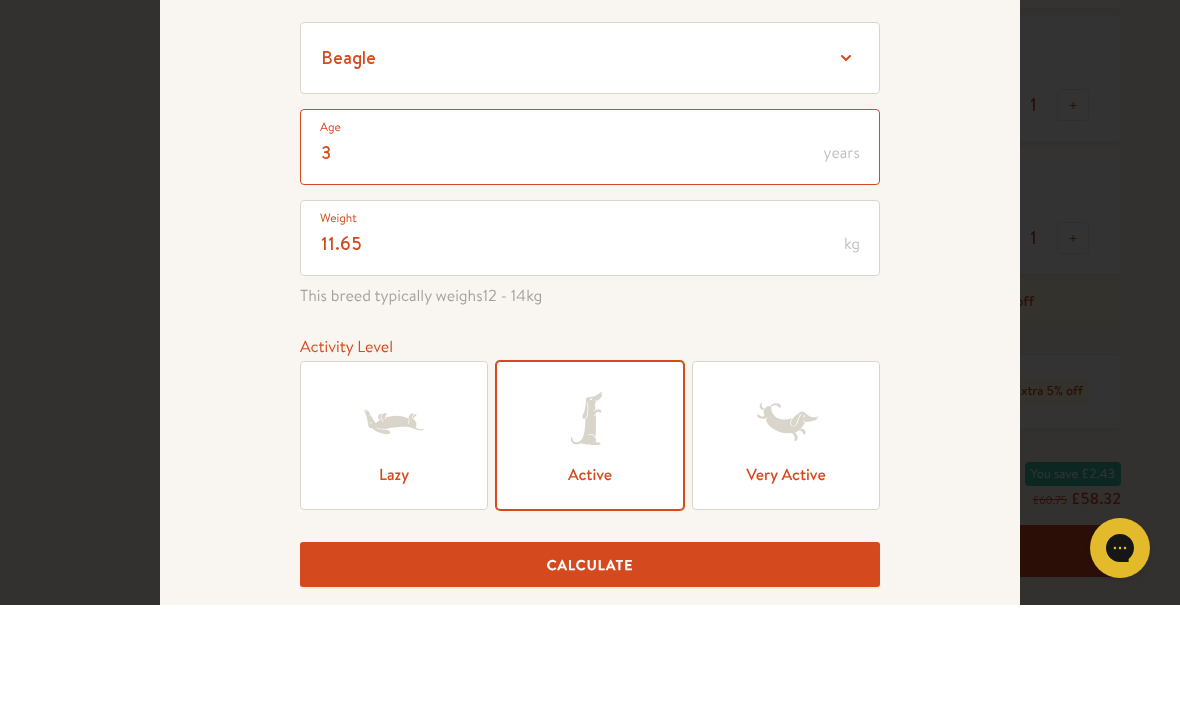 click on "3" at bounding box center [590, 255] 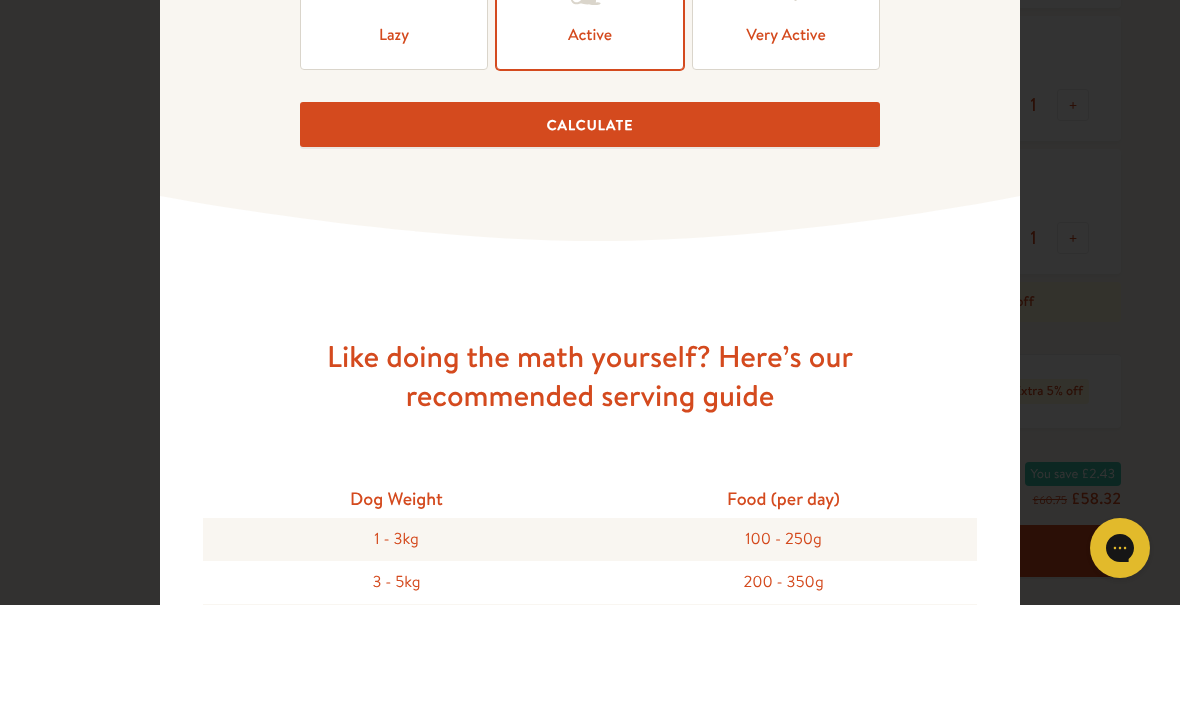 type 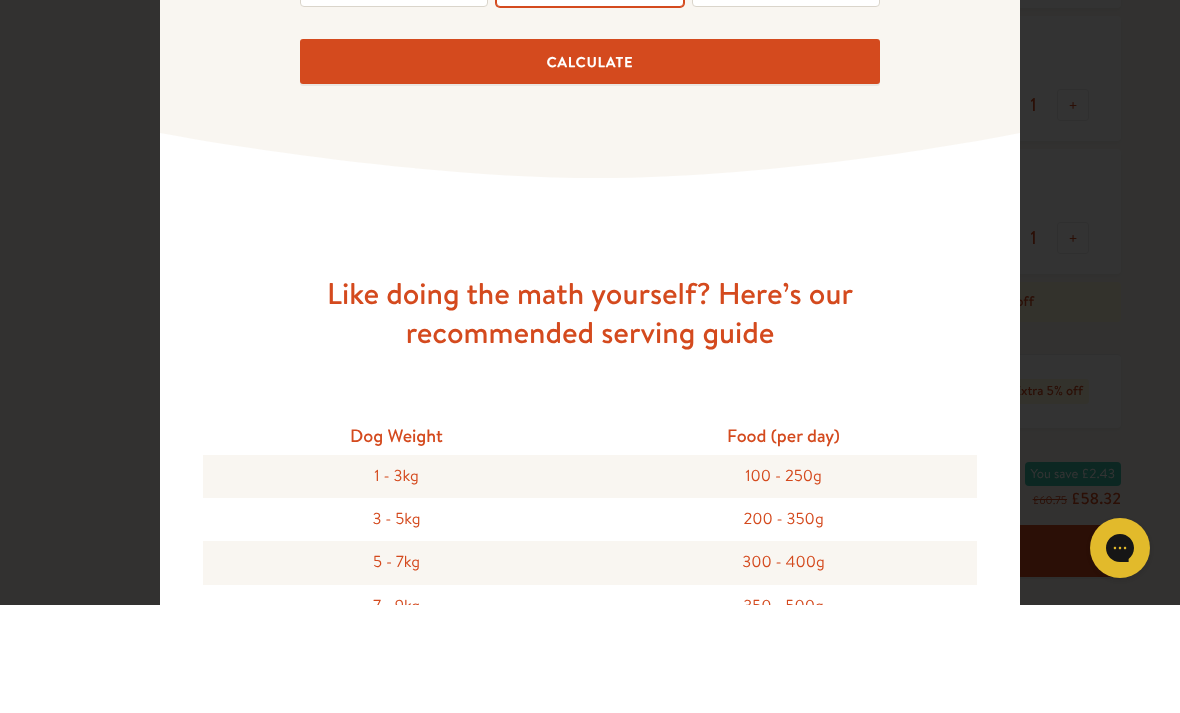 click on "Calculate" at bounding box center [590, 169] 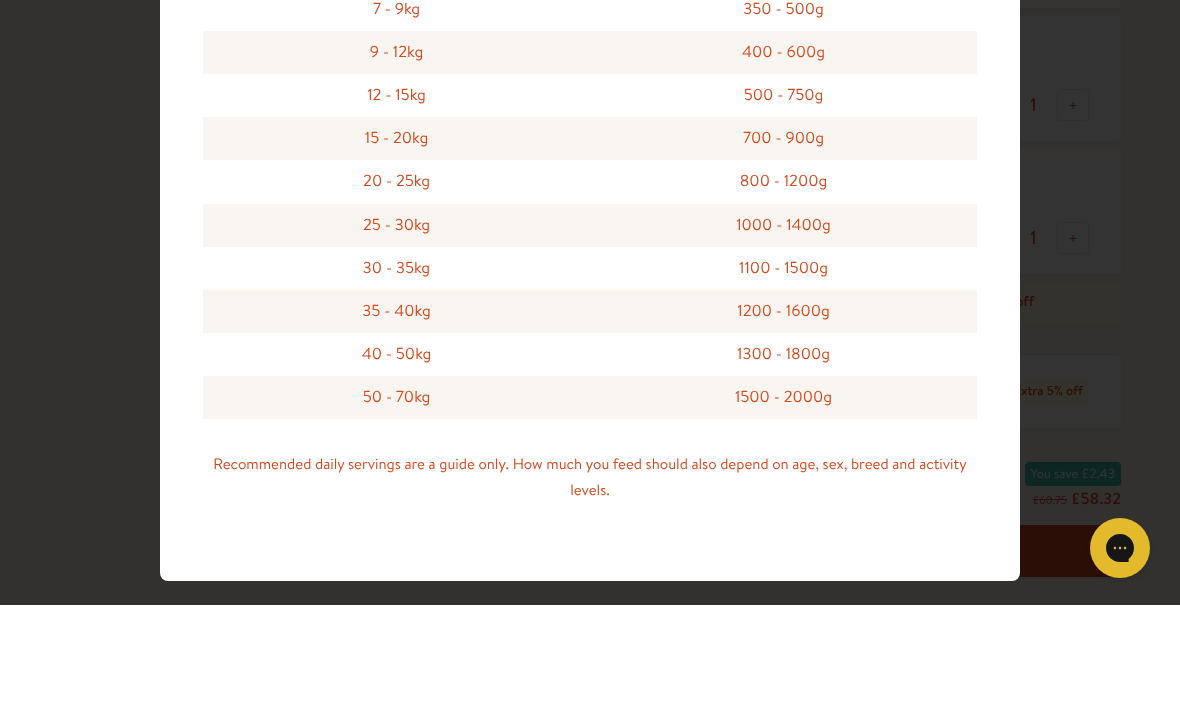 scroll, scrollTop: 1205, scrollLeft: 0, axis: vertical 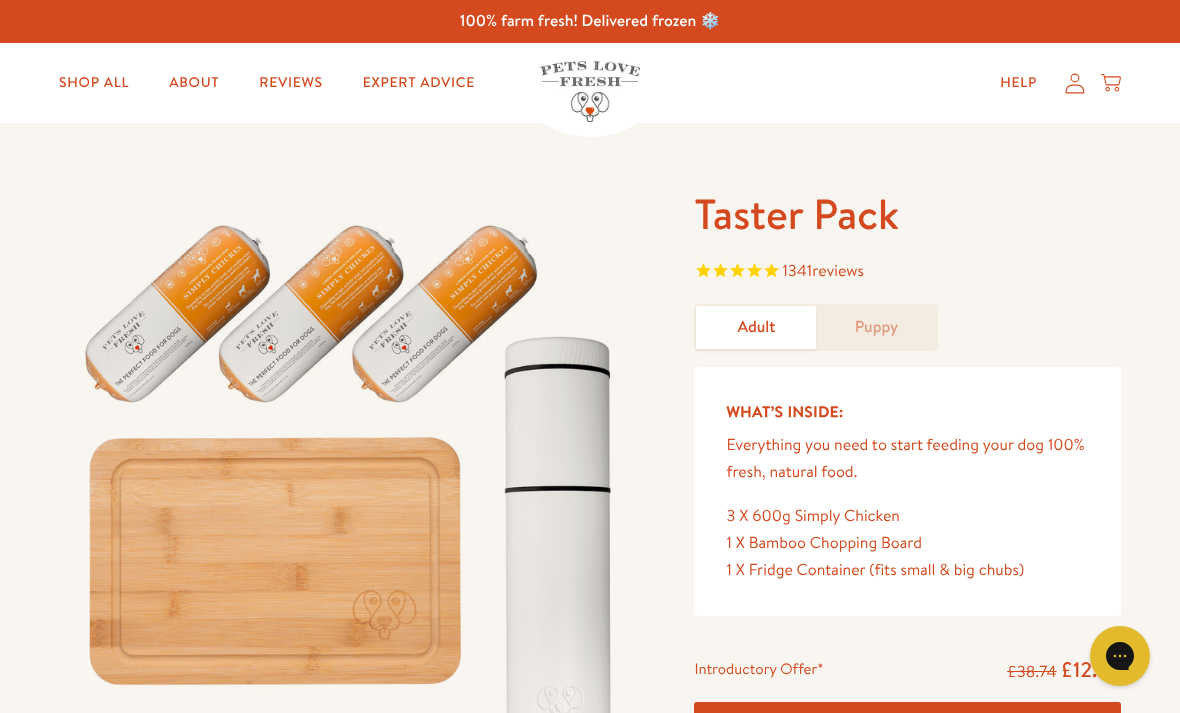 click on "About" at bounding box center [194, 83] 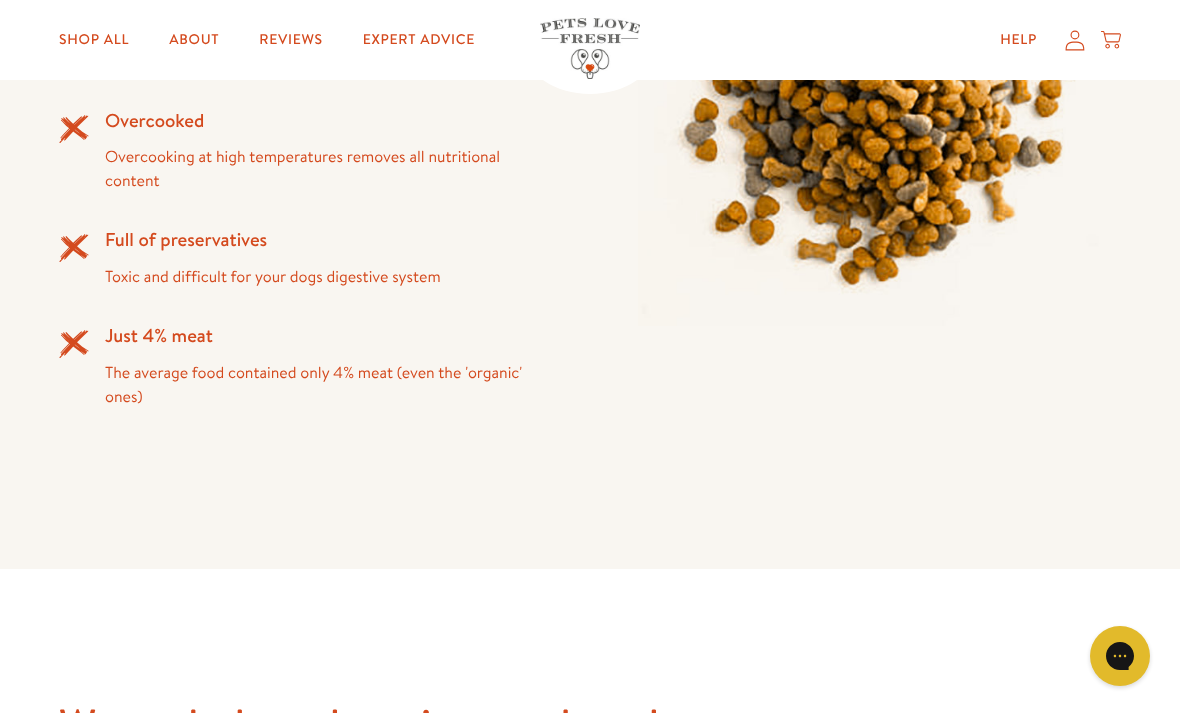 scroll, scrollTop: 1960, scrollLeft: 0, axis: vertical 